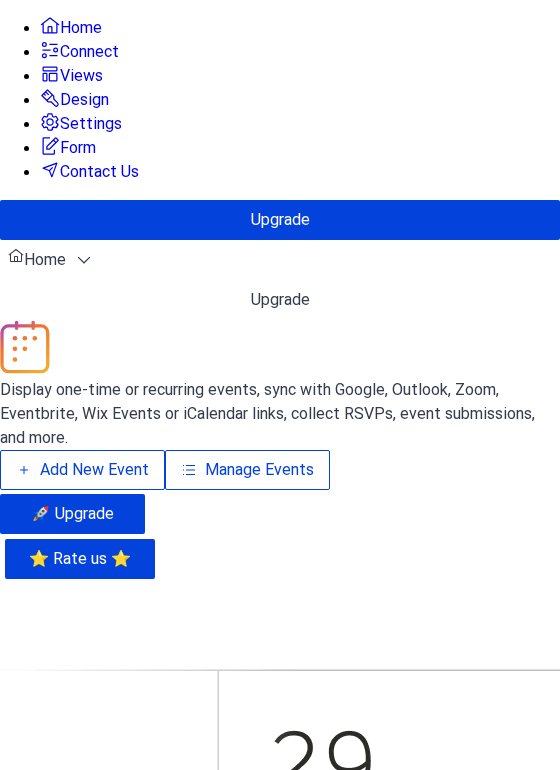 scroll, scrollTop: 0, scrollLeft: 0, axis: both 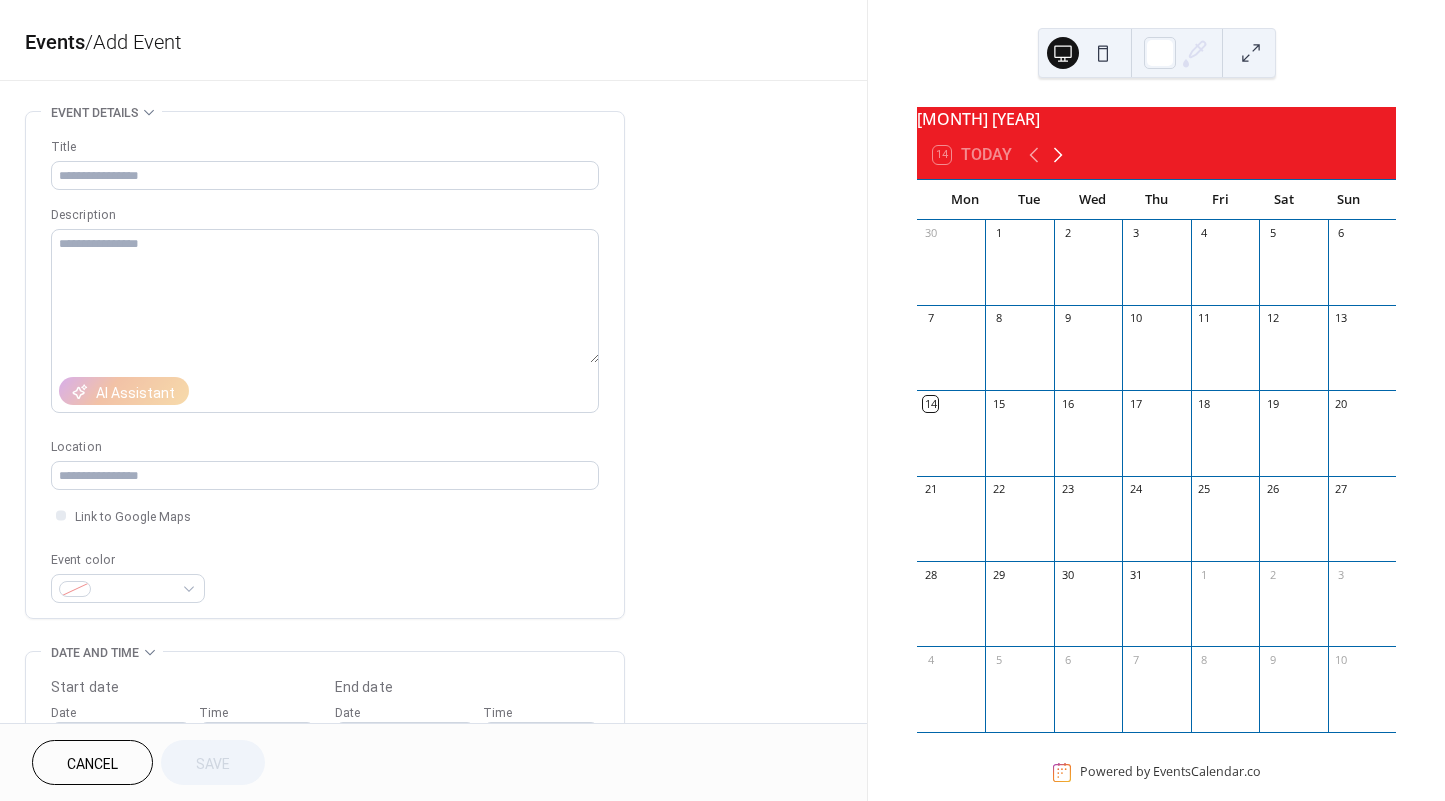 click 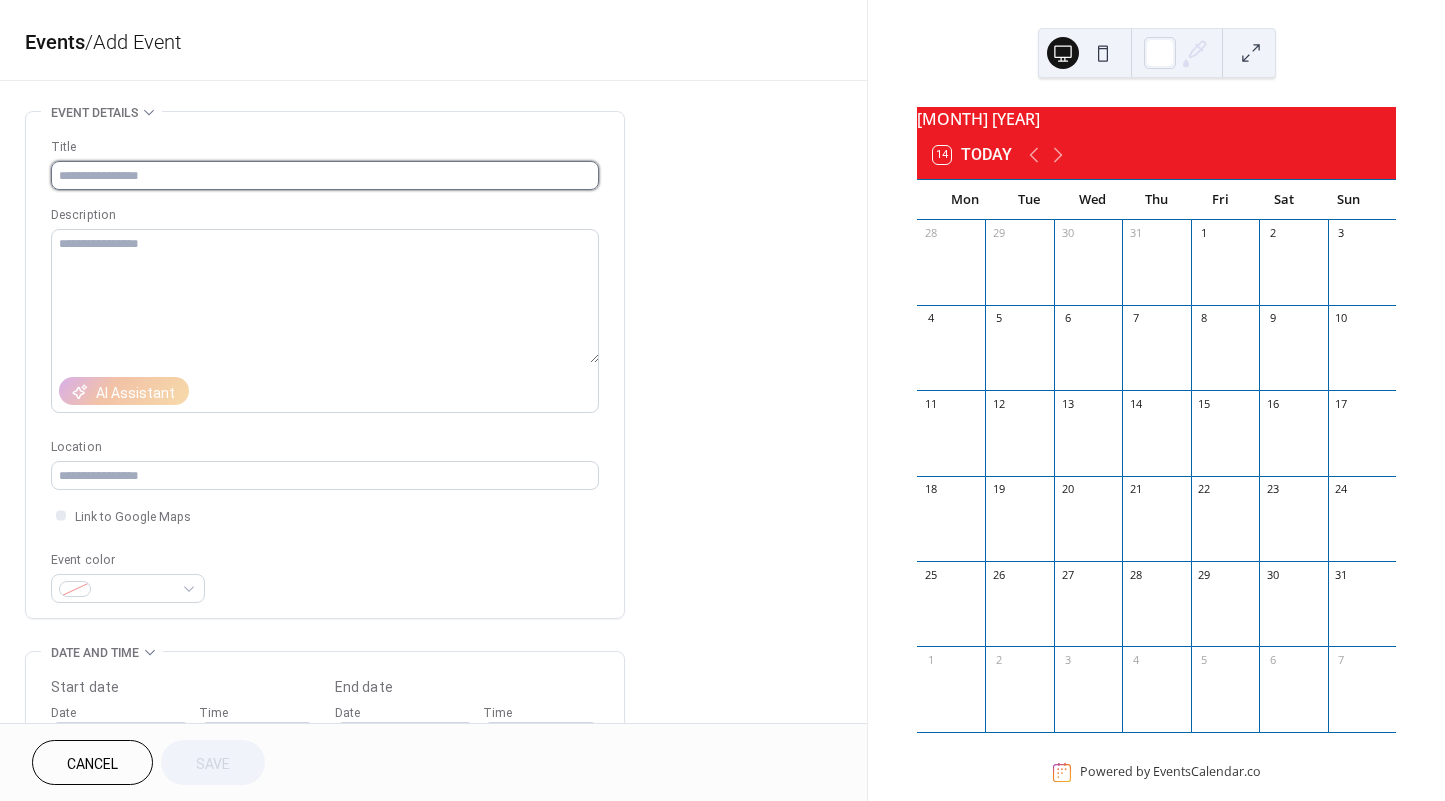 click at bounding box center (325, 175) 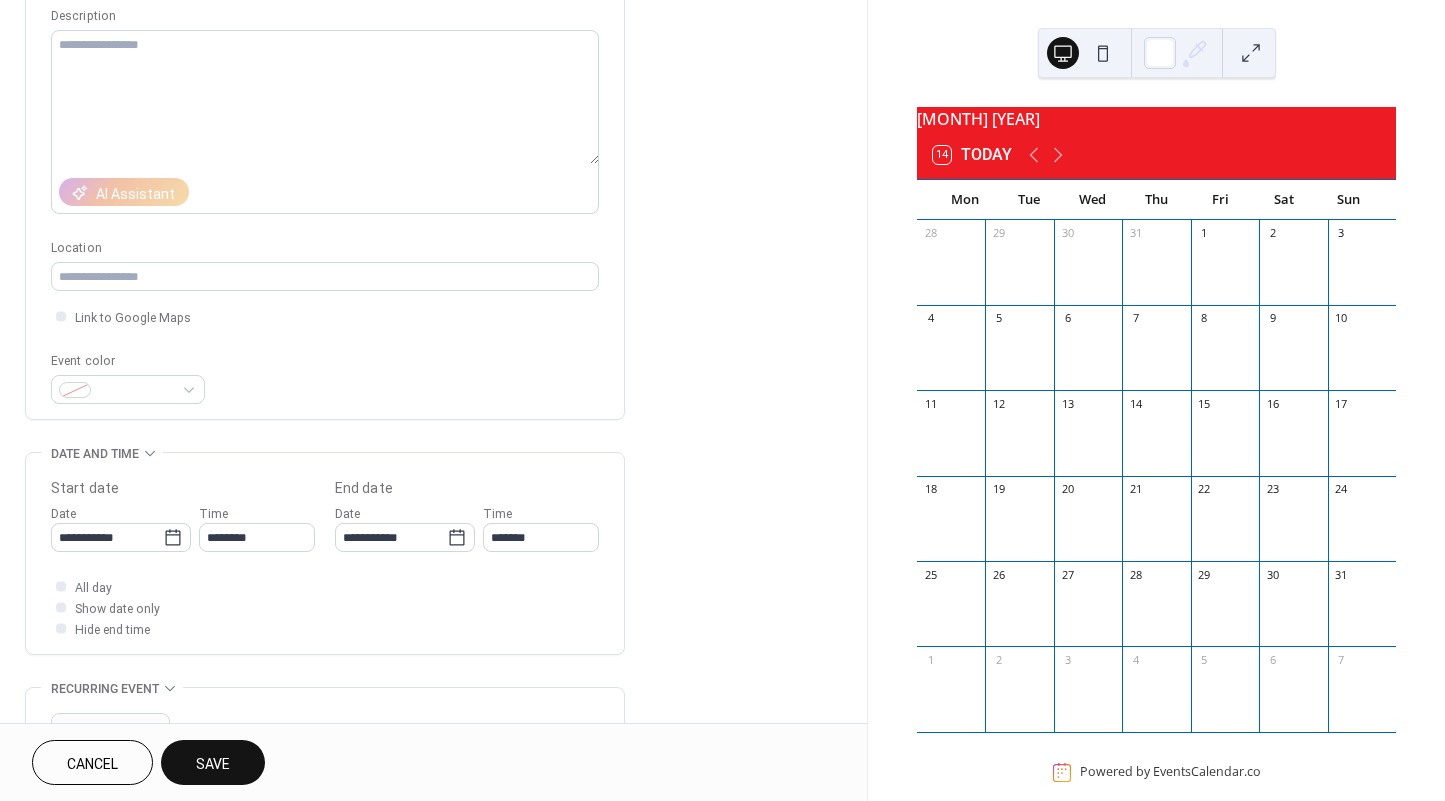 scroll, scrollTop: 200, scrollLeft: 0, axis: vertical 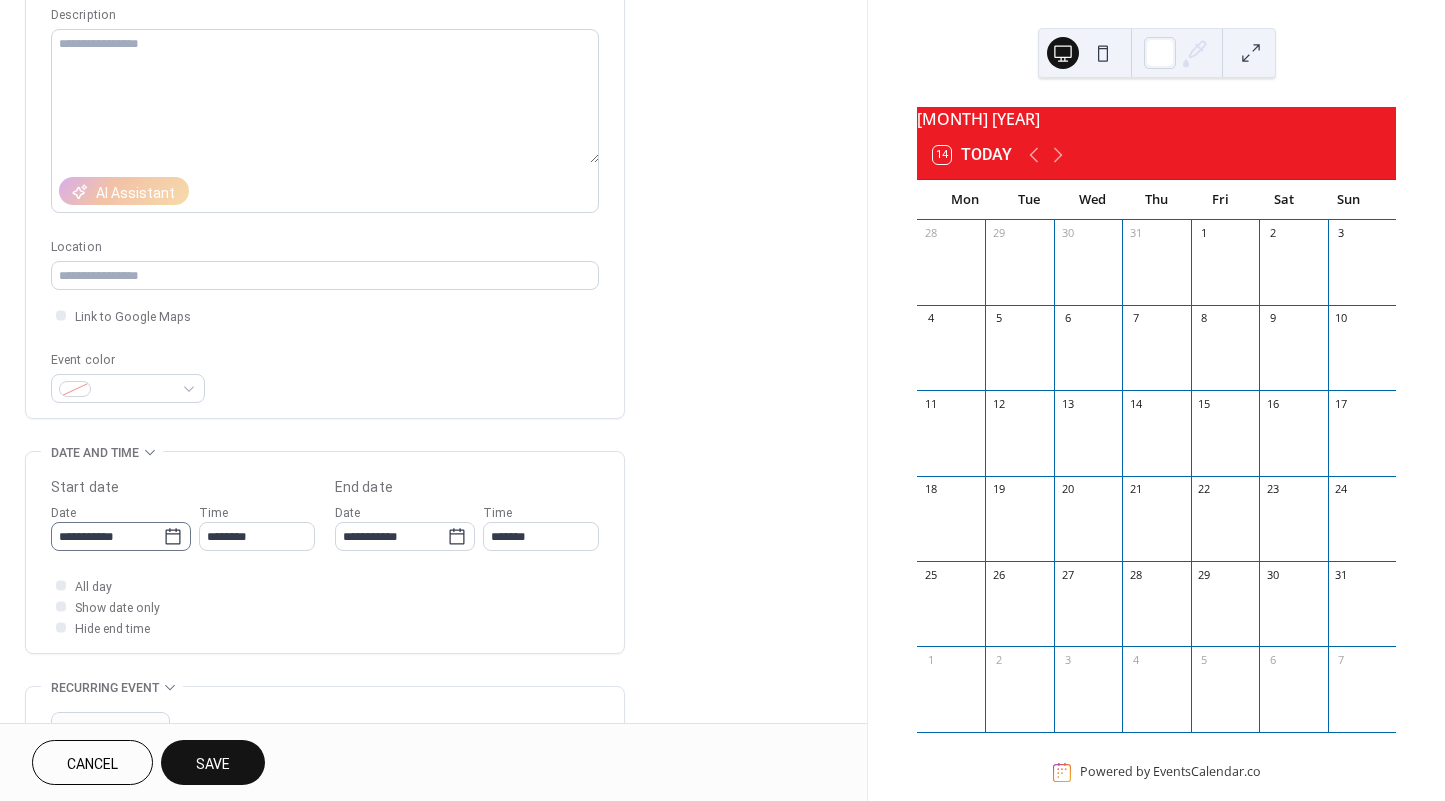type on "**********" 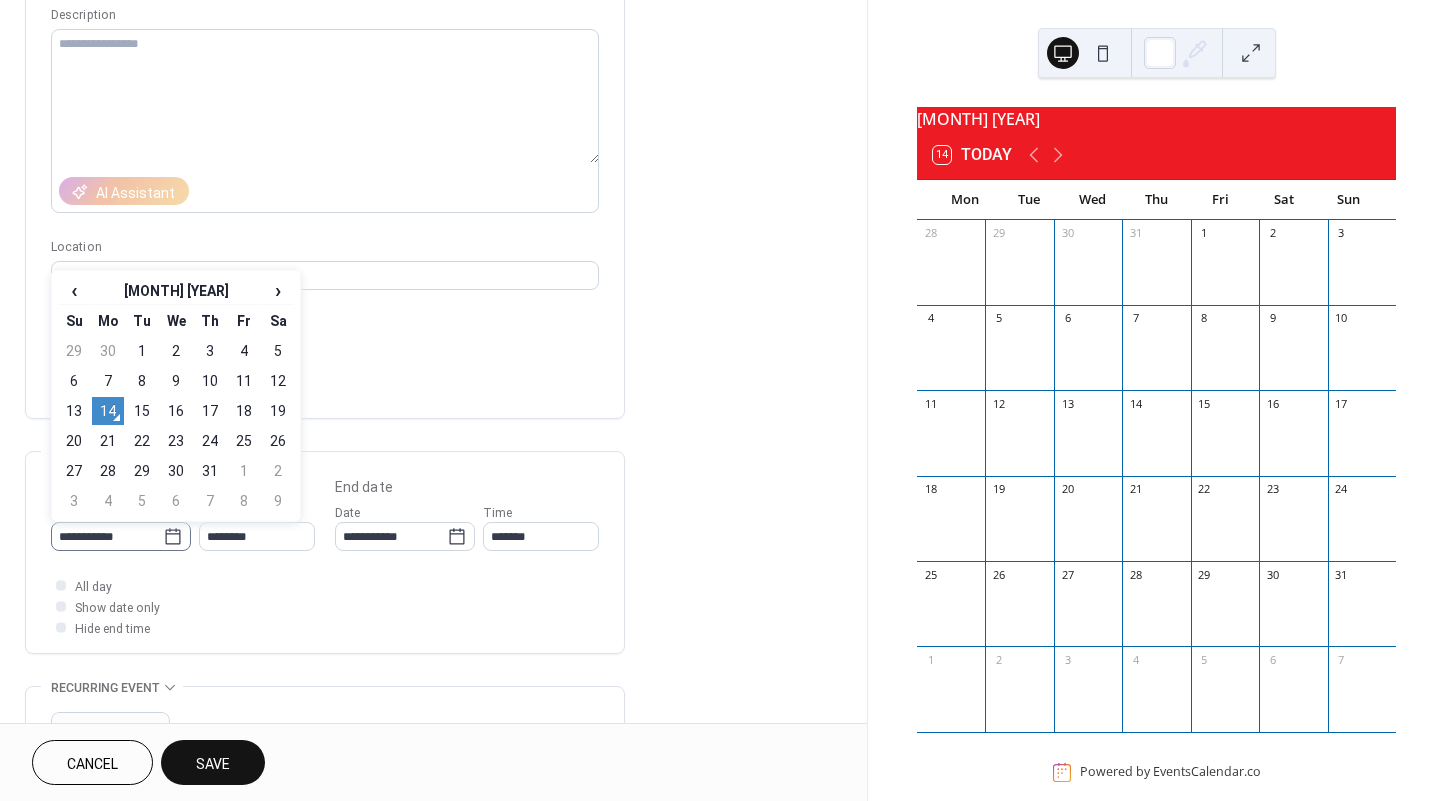 click 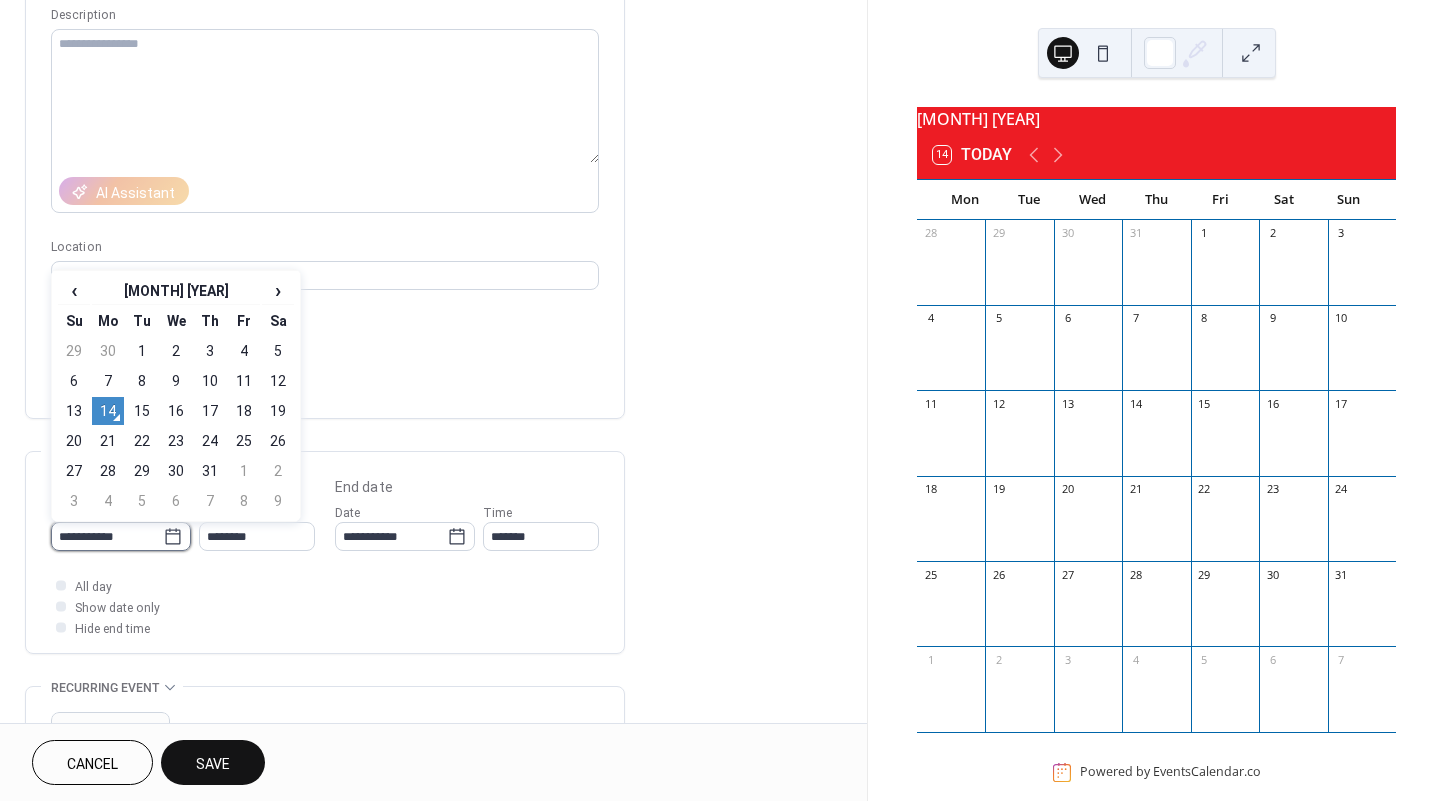 click on "**********" at bounding box center (107, 536) 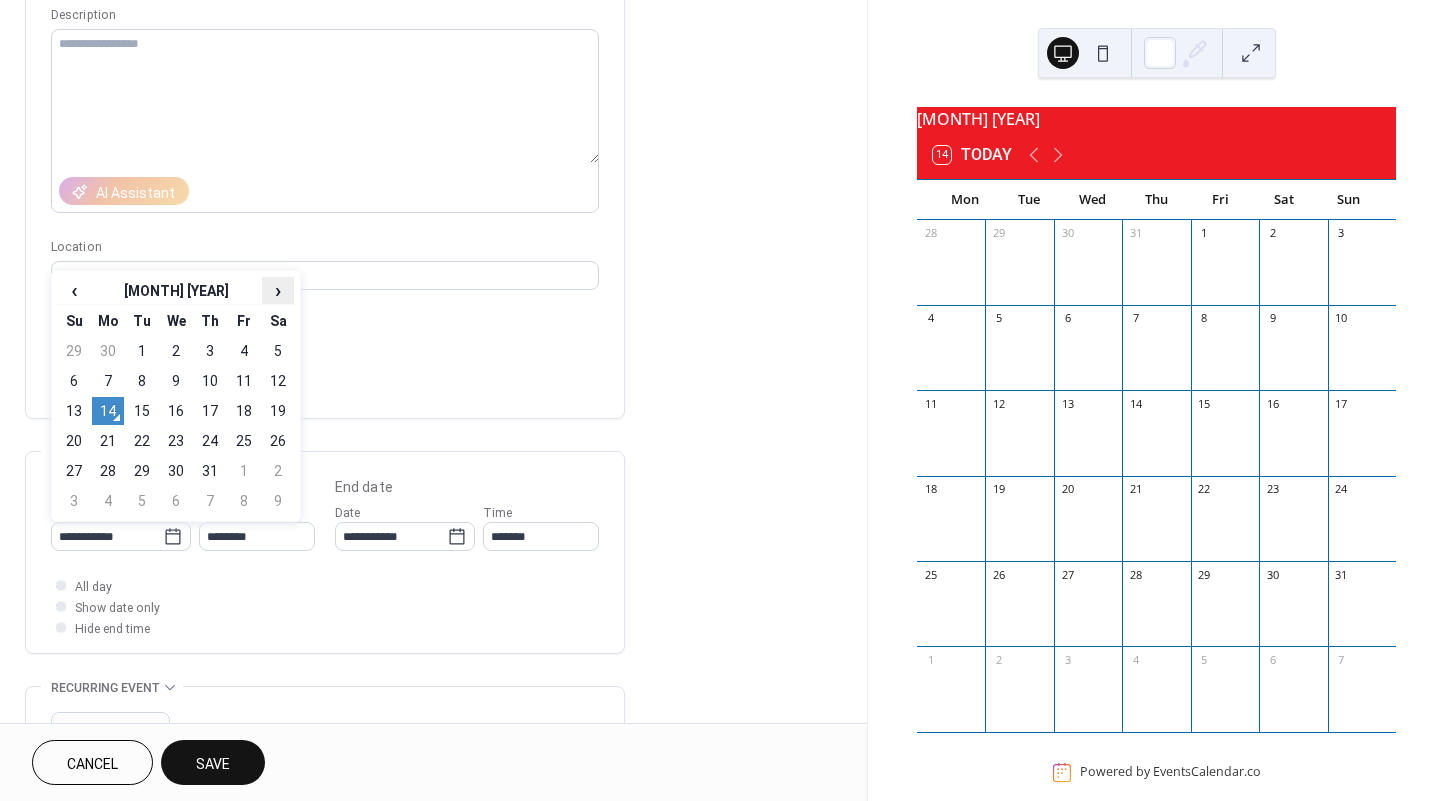 click on "›" at bounding box center [278, 290] 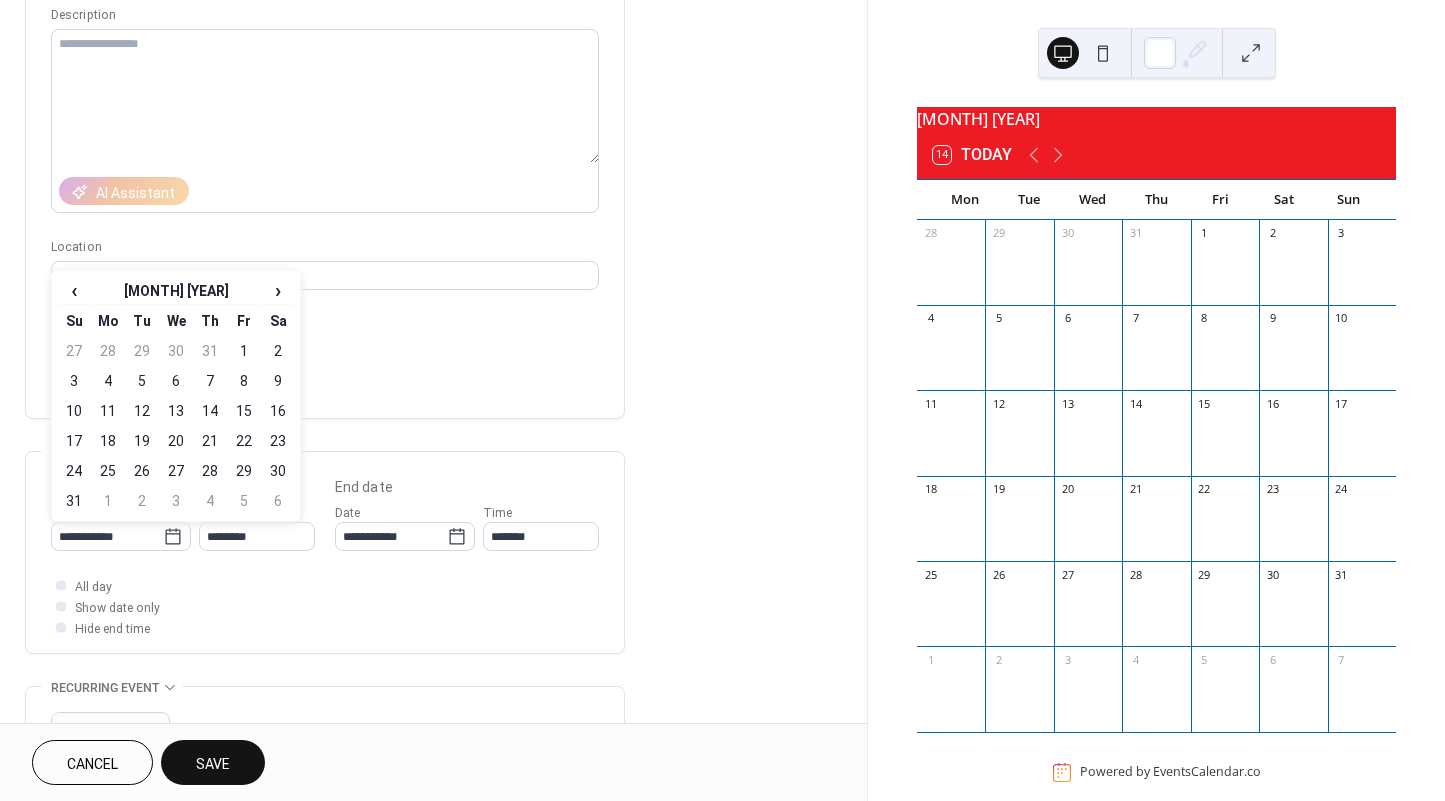 click on "21" at bounding box center [210, 441] 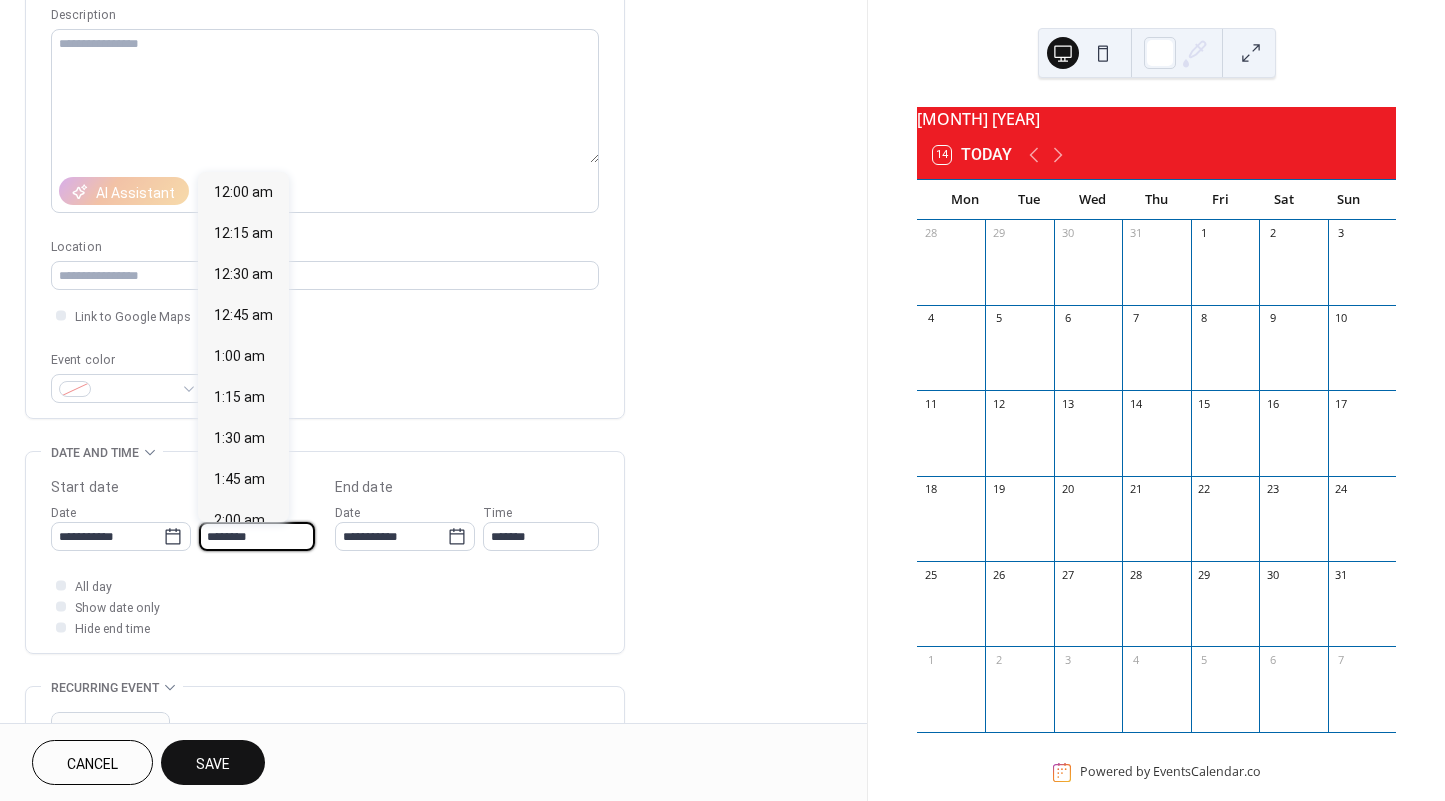 click on "********" at bounding box center (257, 536) 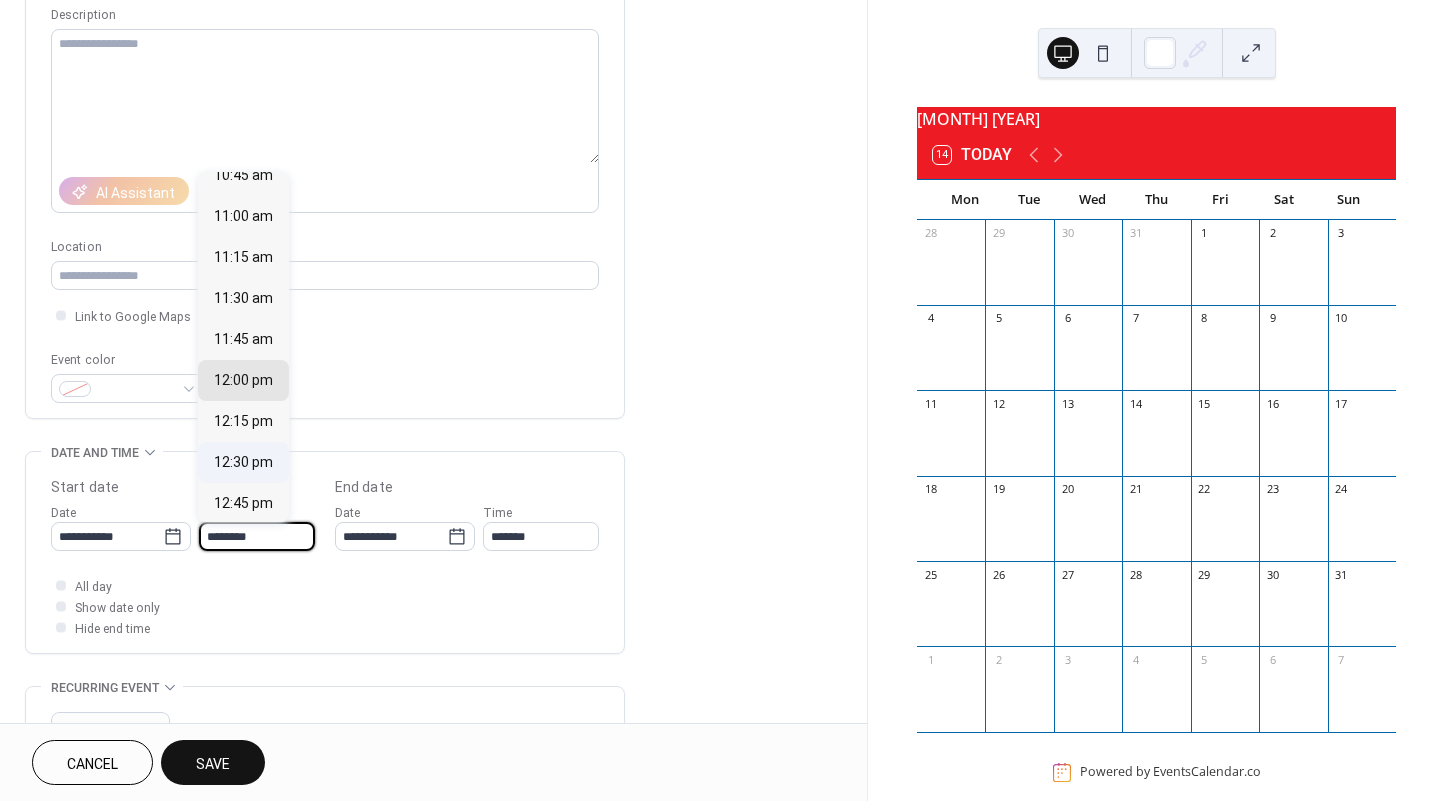 scroll, scrollTop: 1768, scrollLeft: 0, axis: vertical 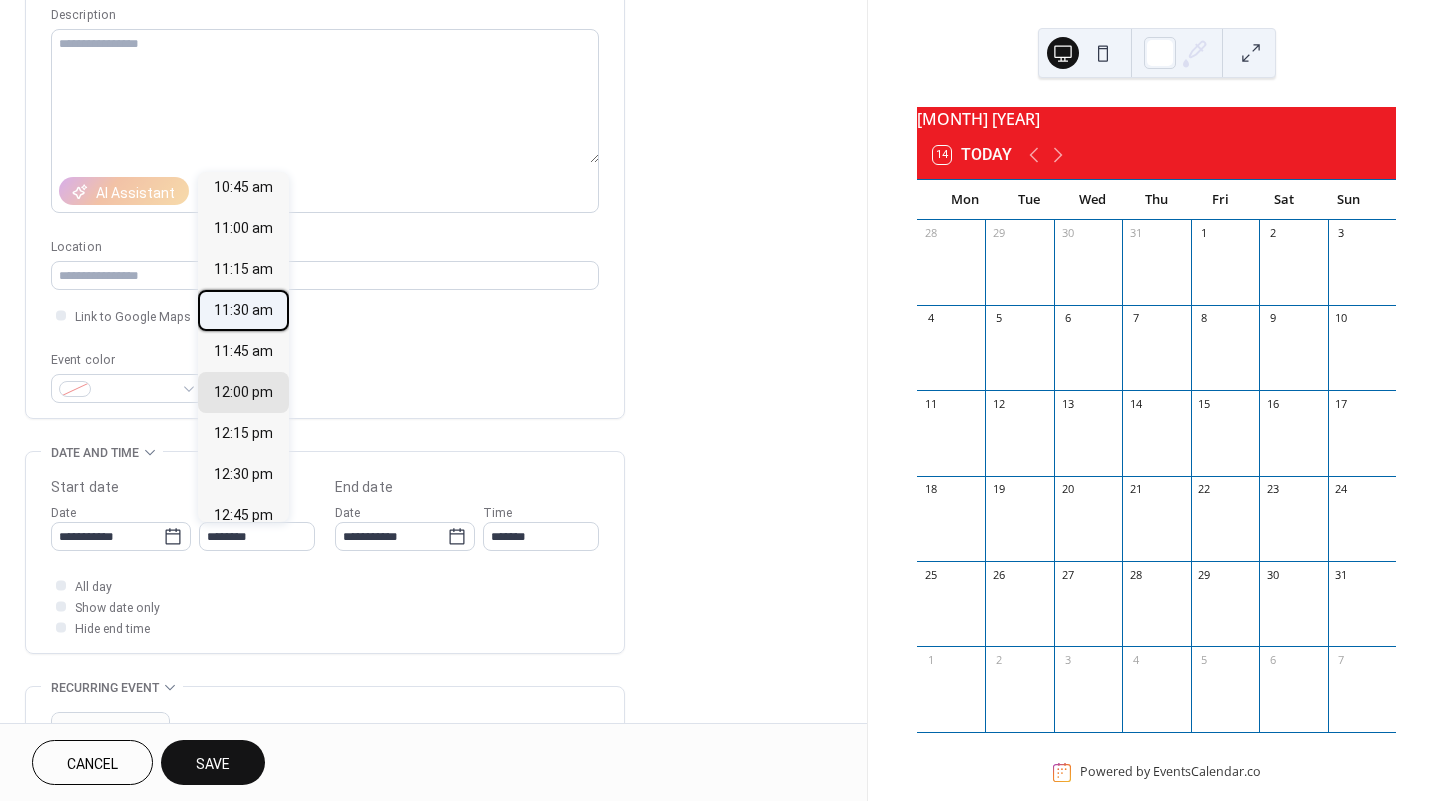 click on "11:30 am" at bounding box center (243, 310) 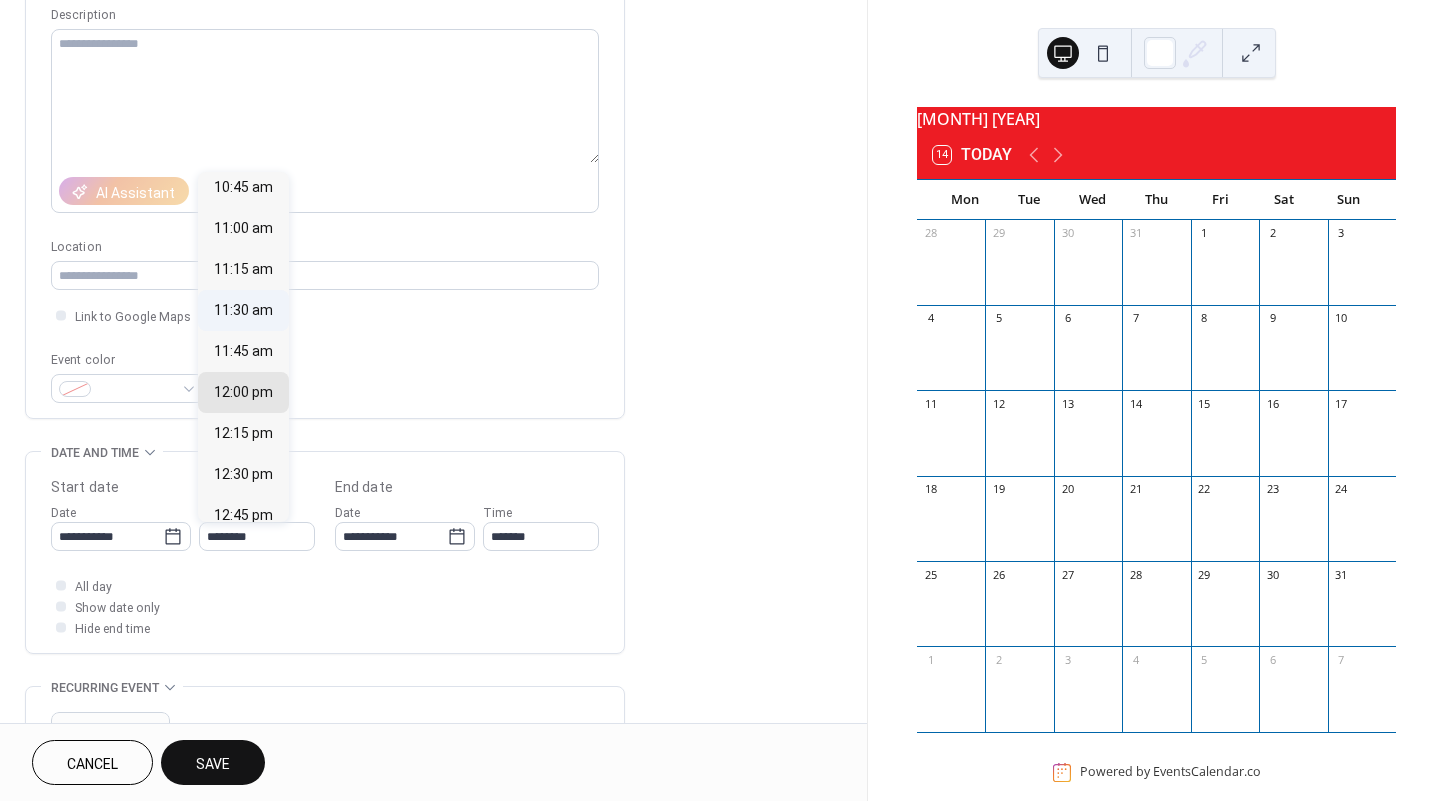 type on "********" 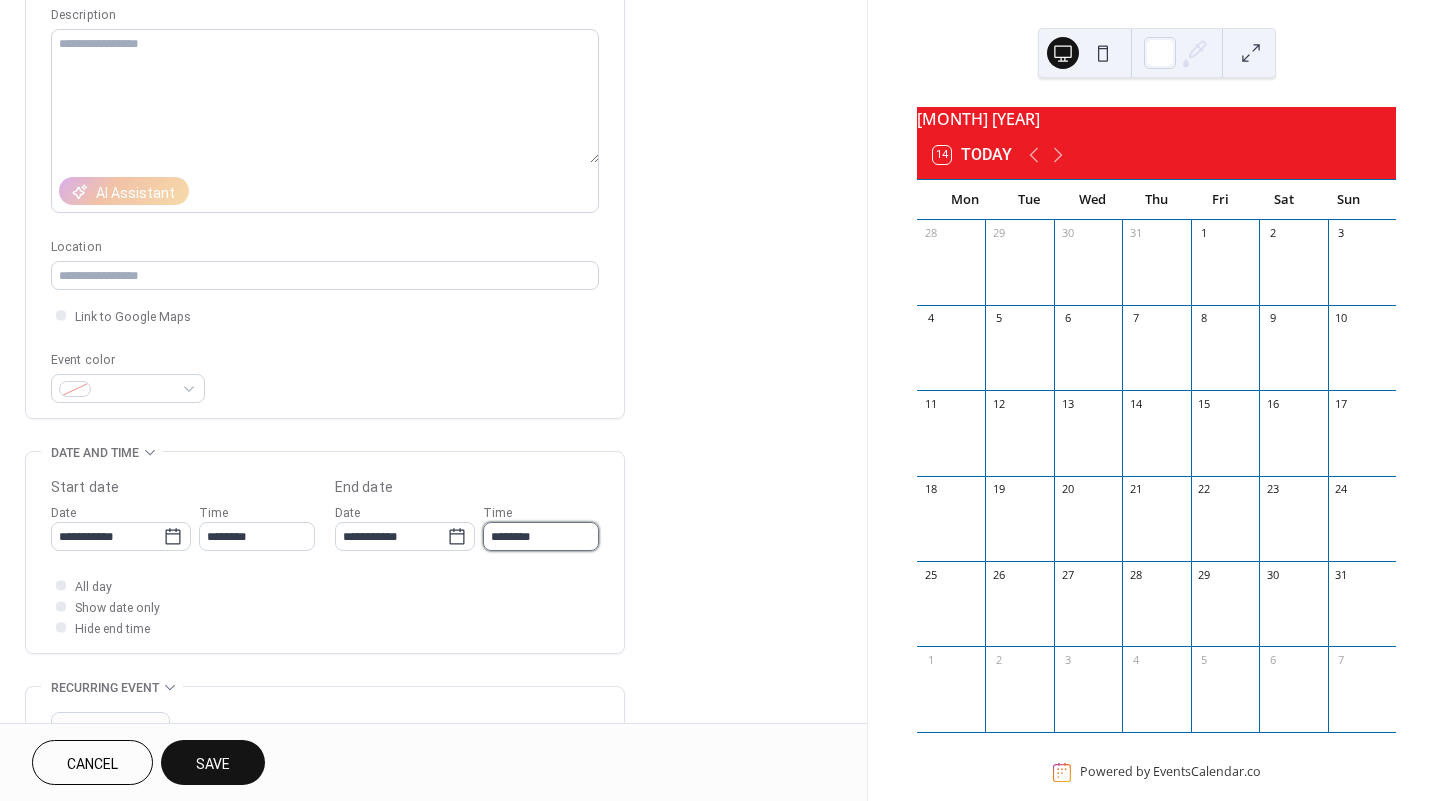 click on "********" at bounding box center (541, 536) 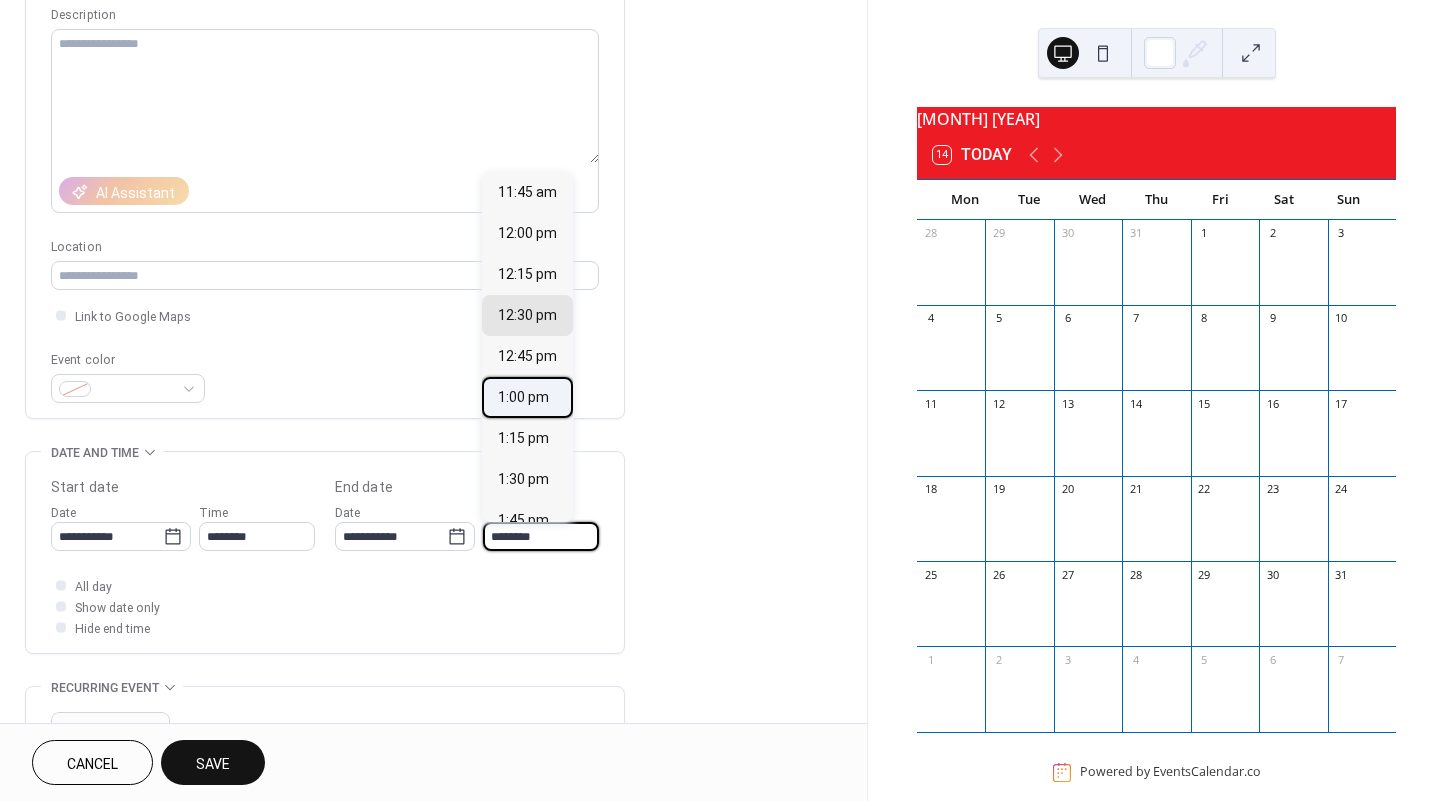 click on "1:00 pm" at bounding box center (523, 397) 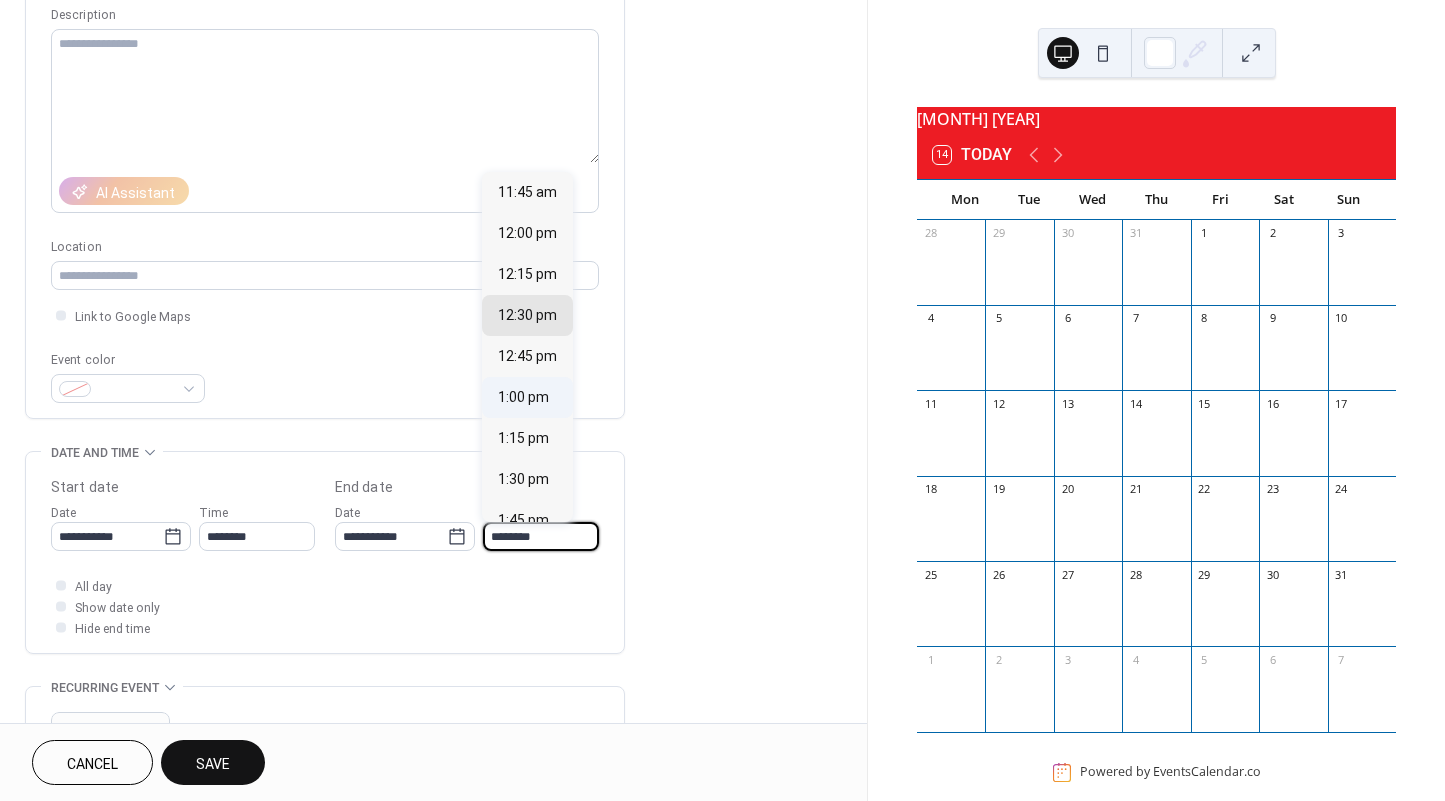 type on "*******" 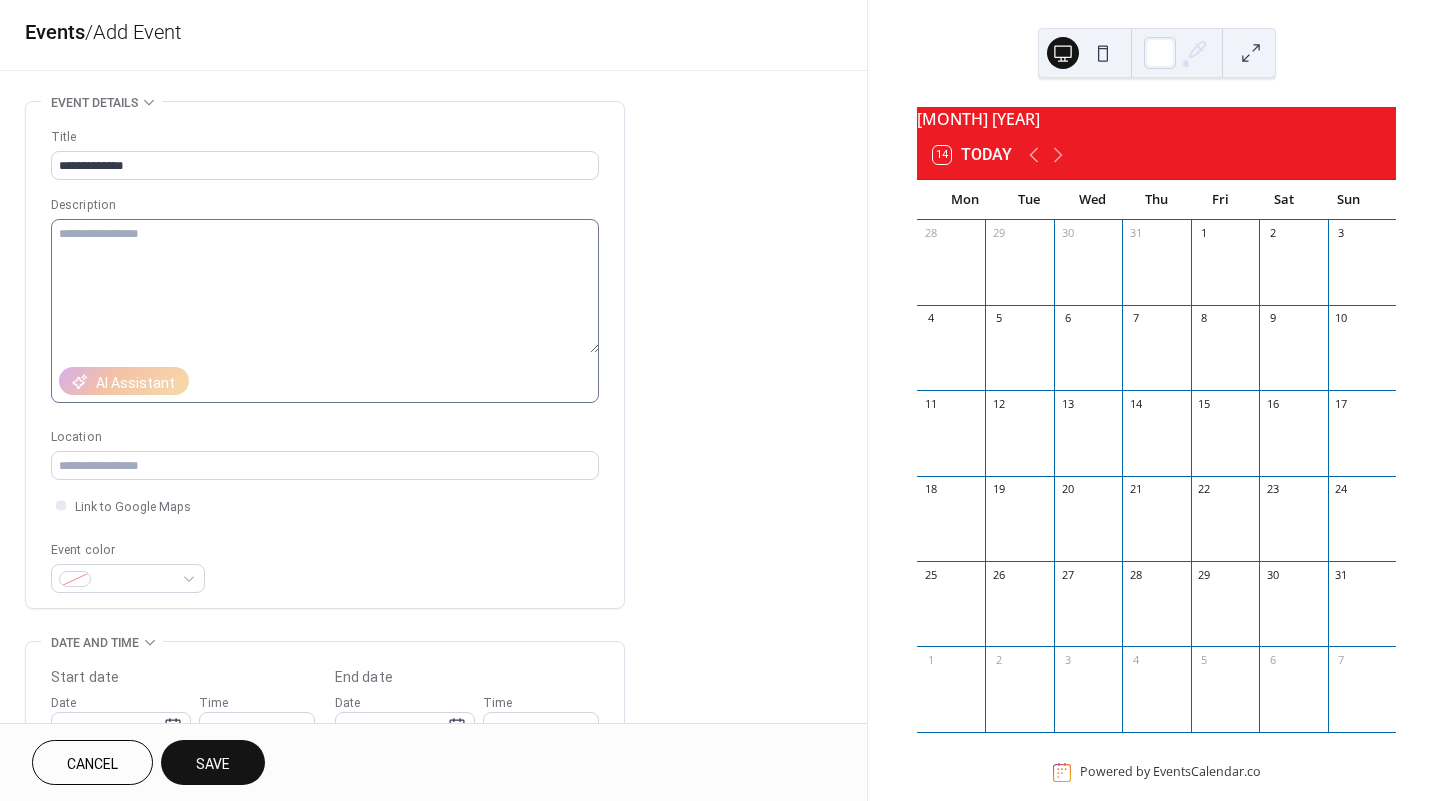 scroll, scrollTop: 0, scrollLeft: 0, axis: both 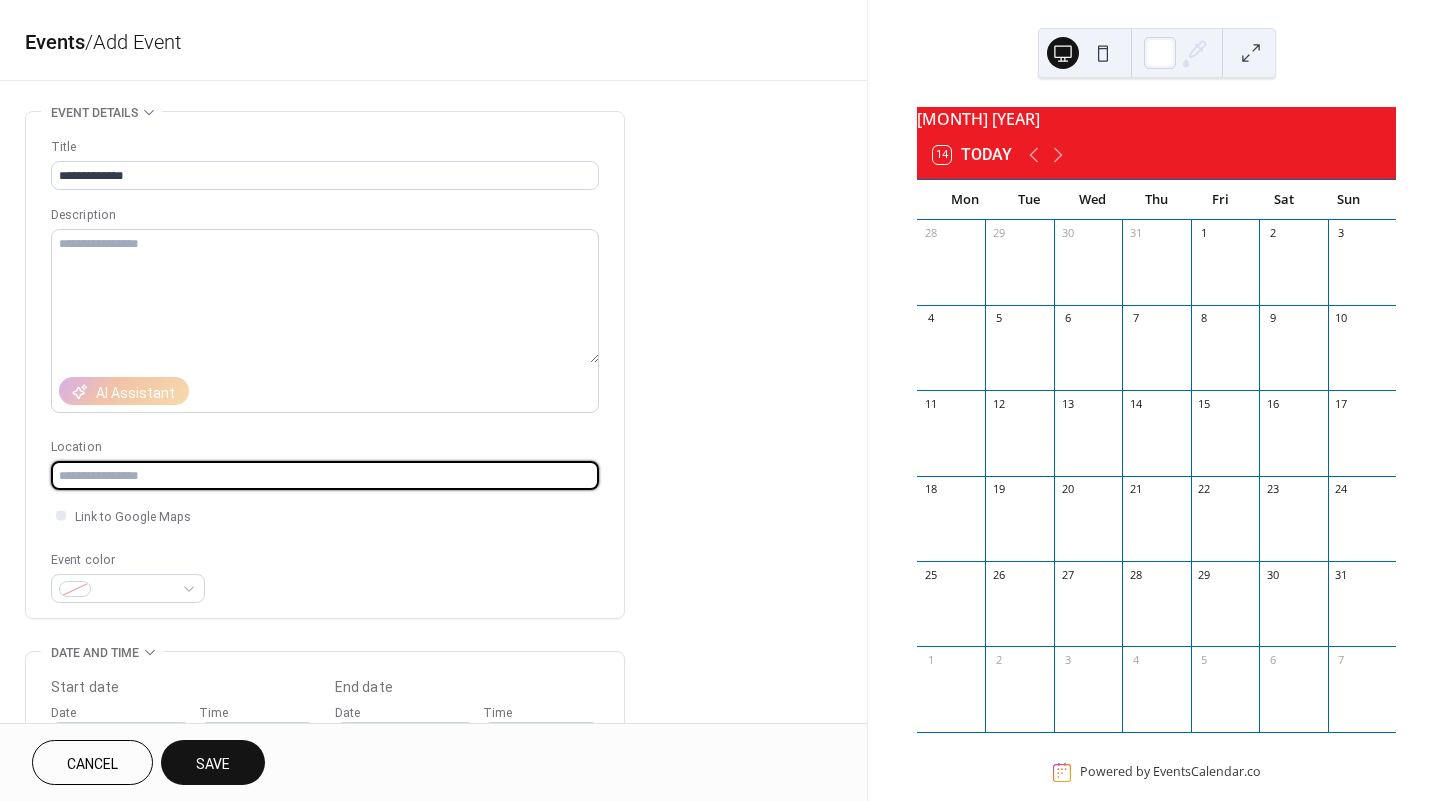 click at bounding box center [325, 475] 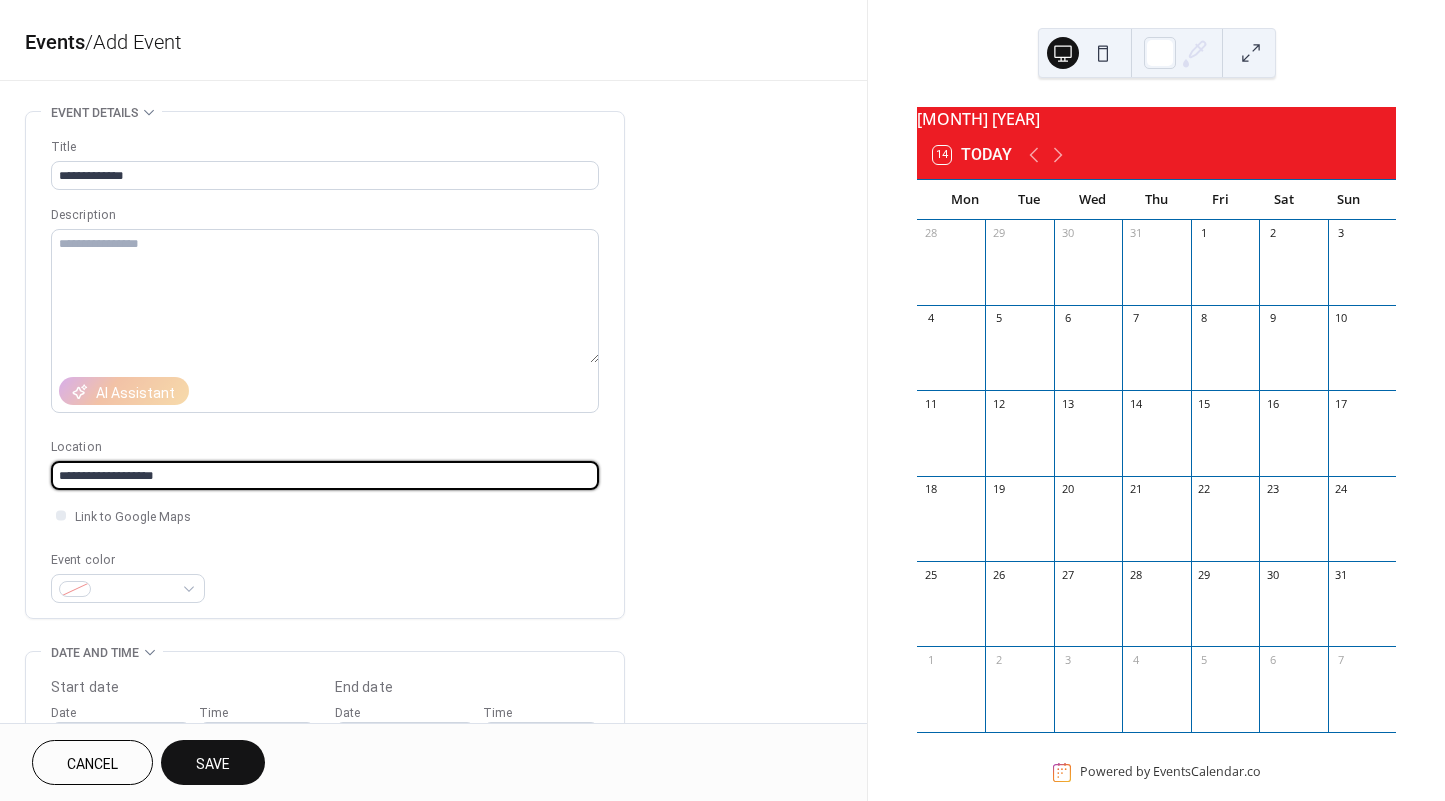 click on "**********" at bounding box center [325, 475] 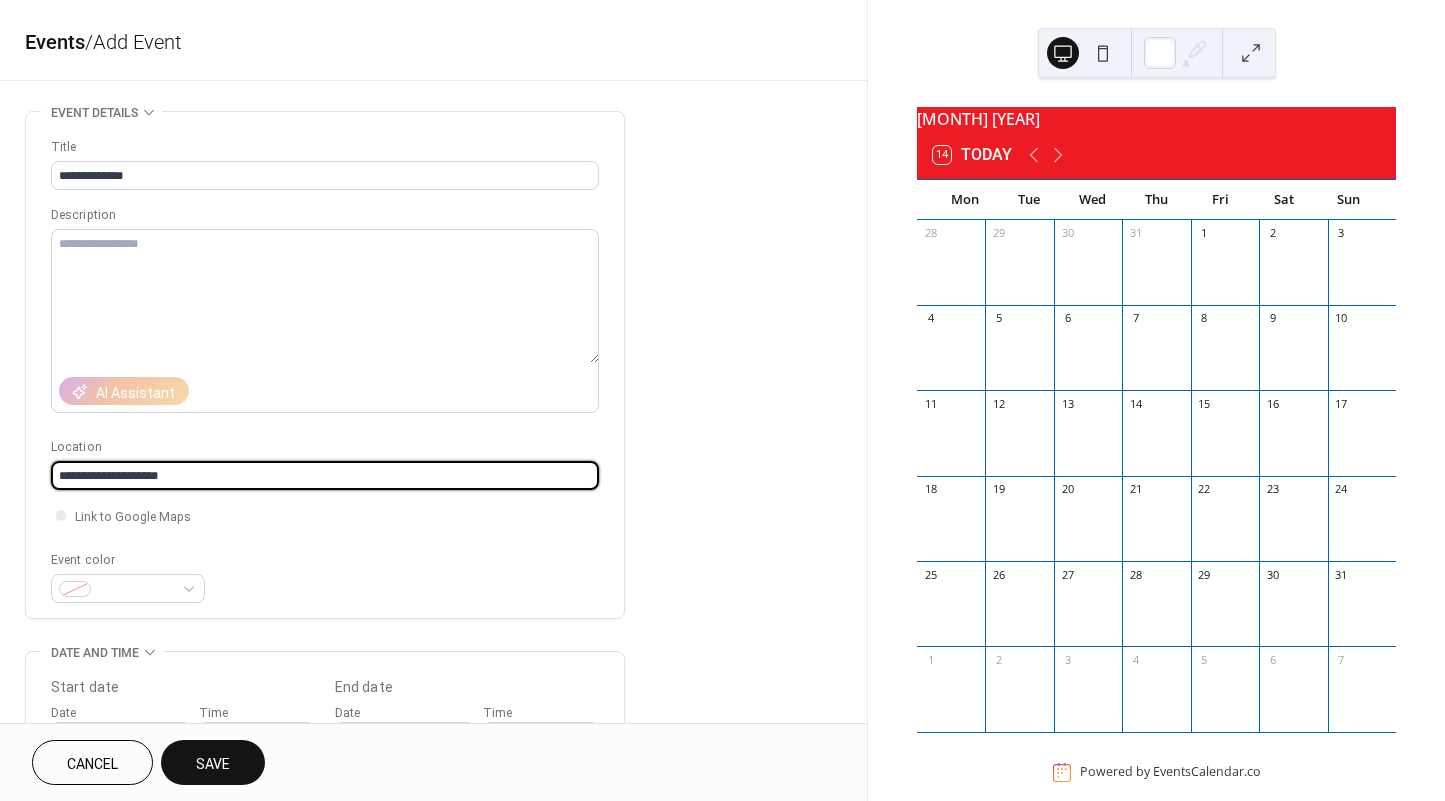 type on "**********" 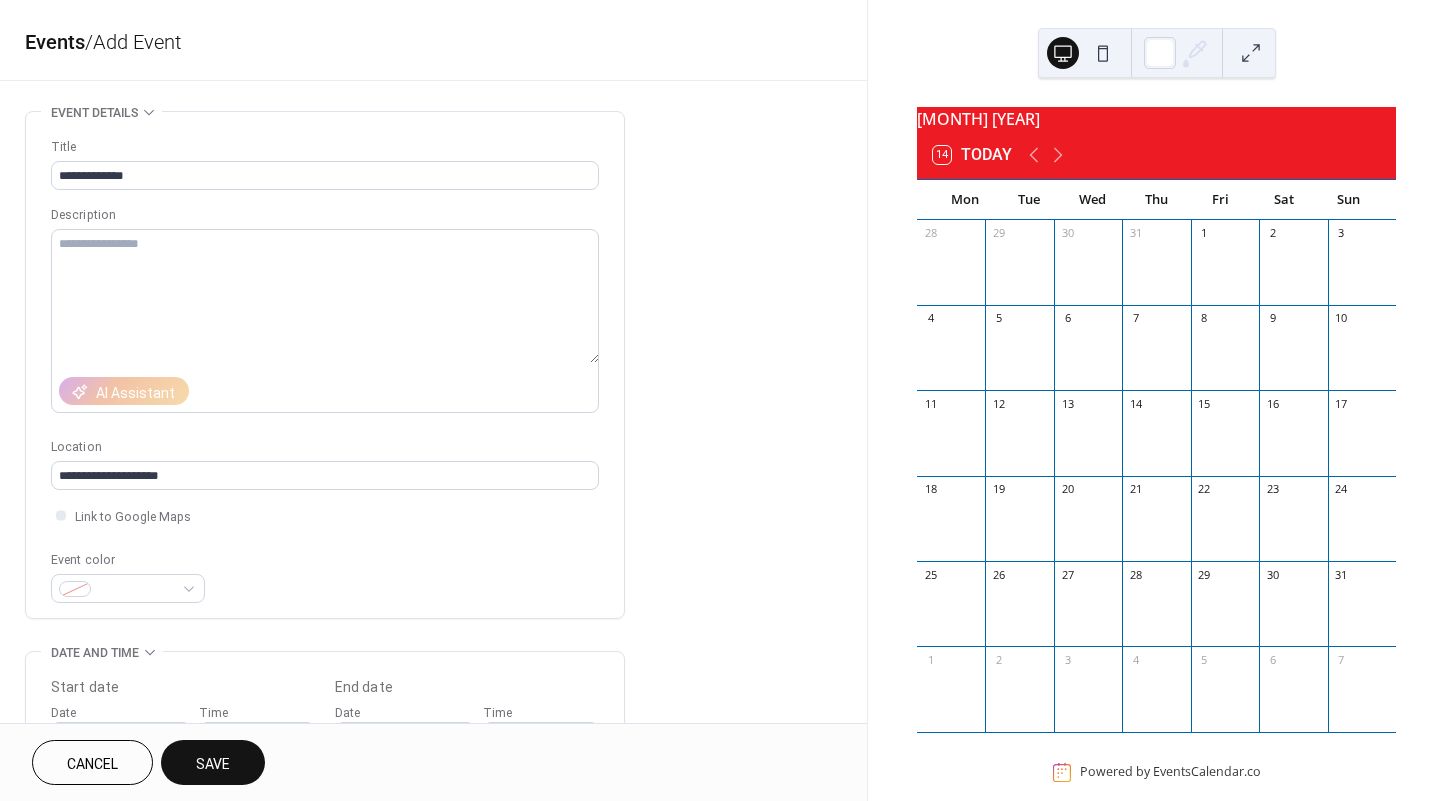 click on "Save" at bounding box center [213, 764] 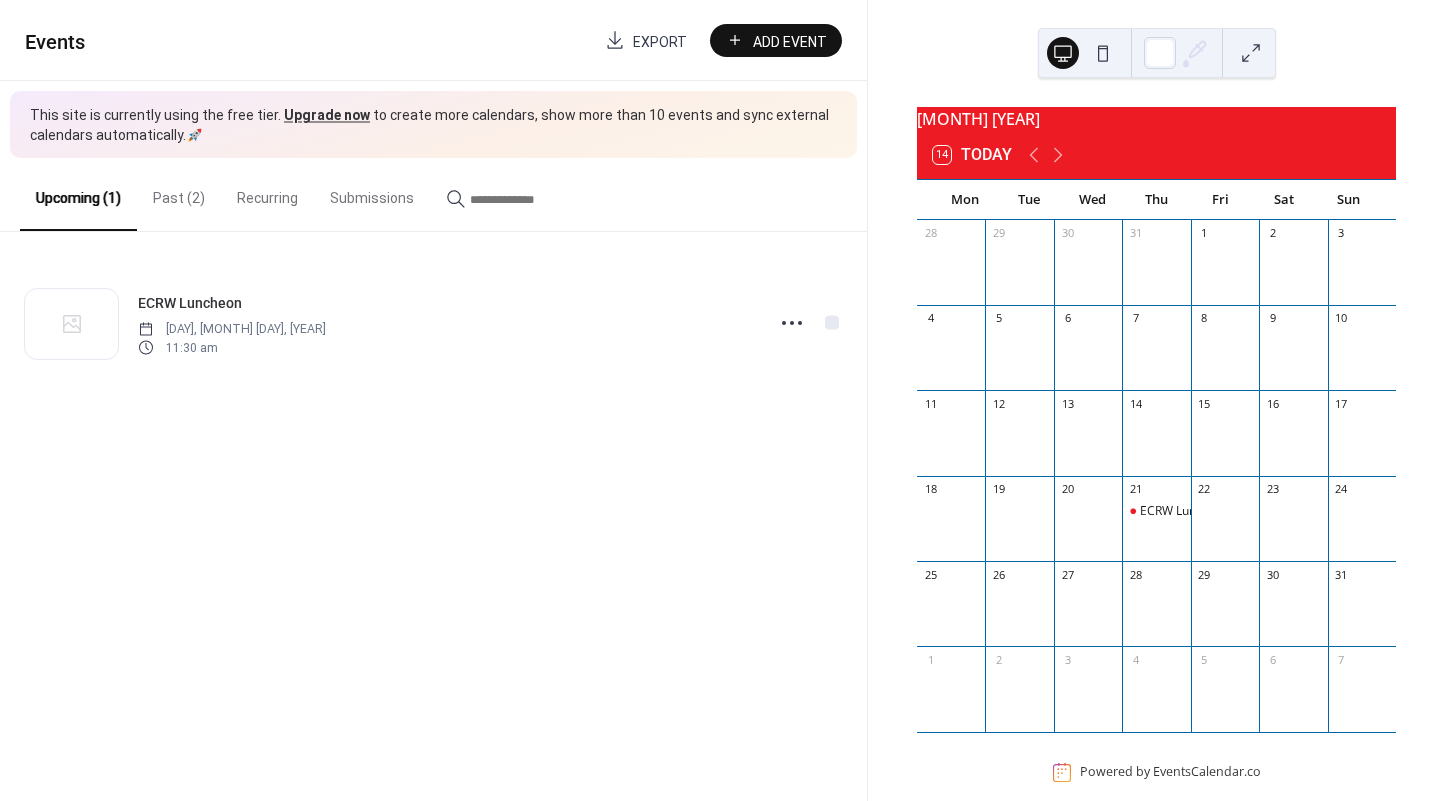 click at bounding box center [1019, 357] 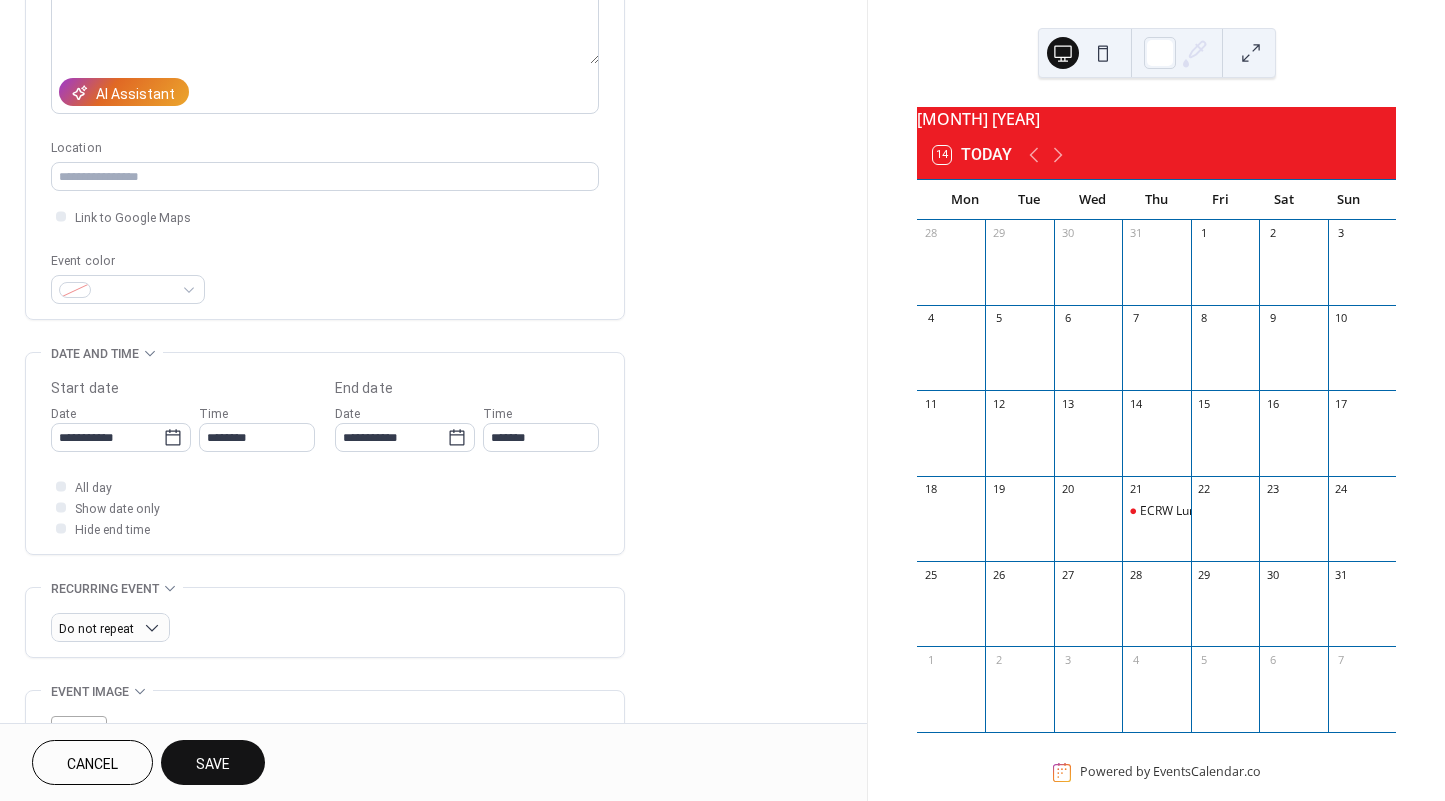 scroll, scrollTop: 300, scrollLeft: 0, axis: vertical 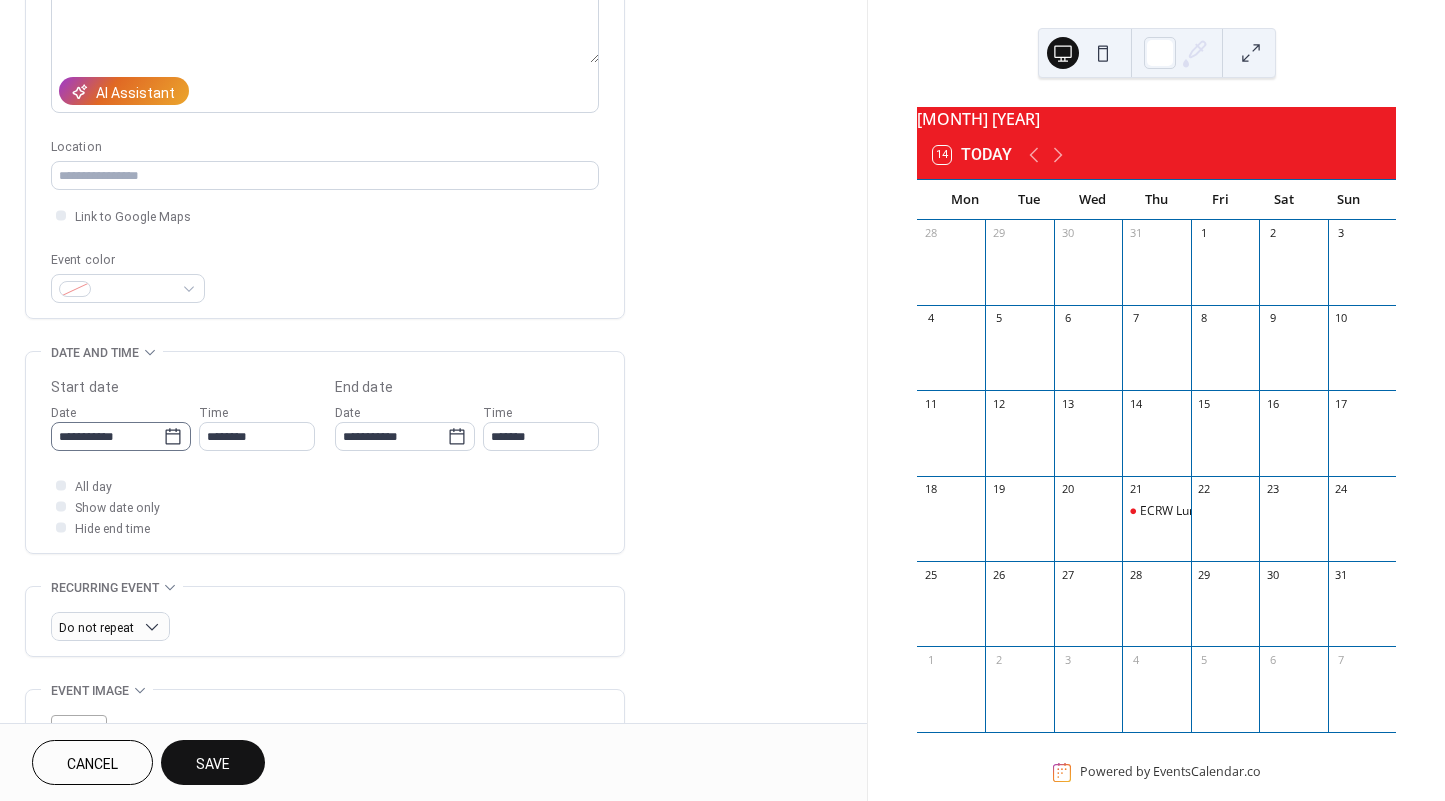 type on "**********" 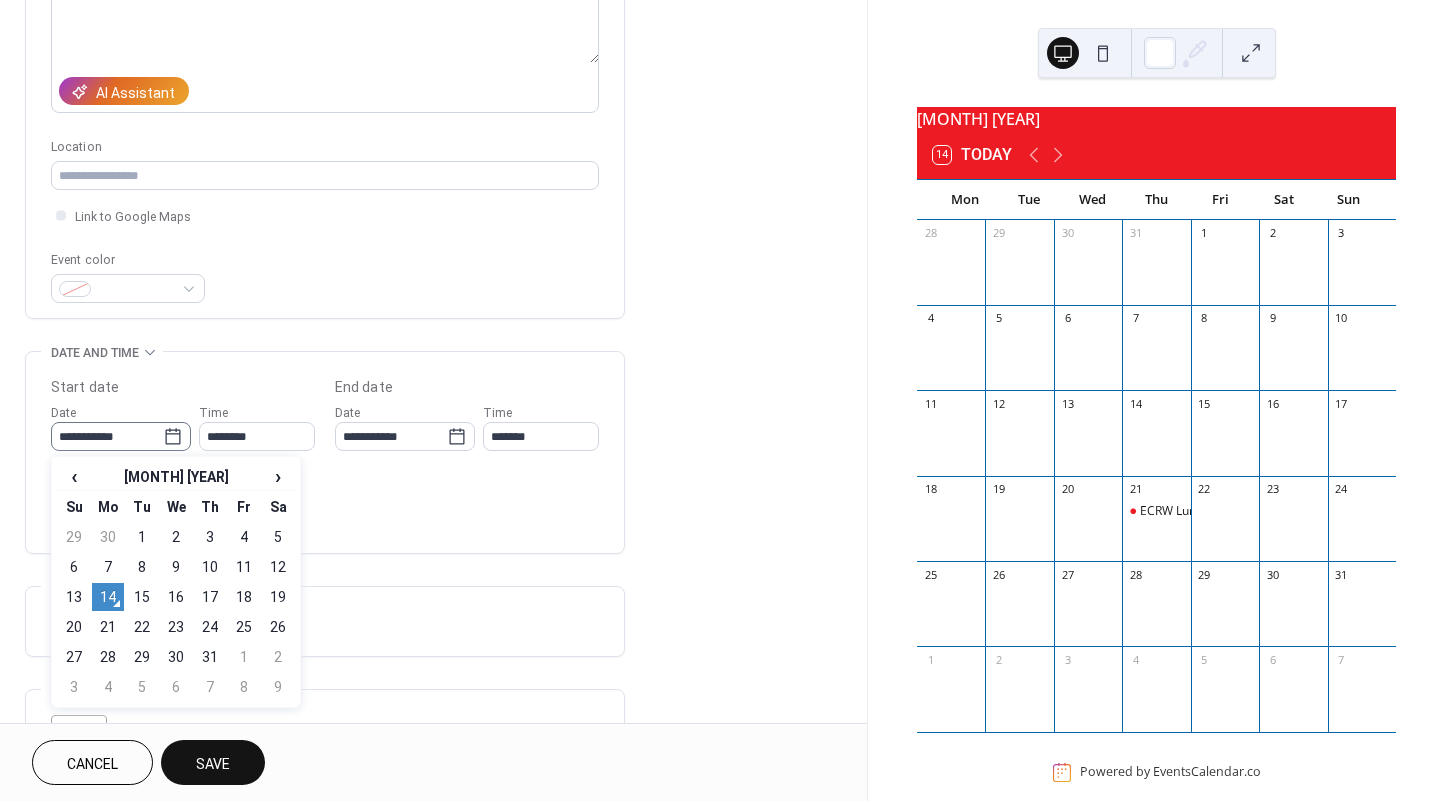 click 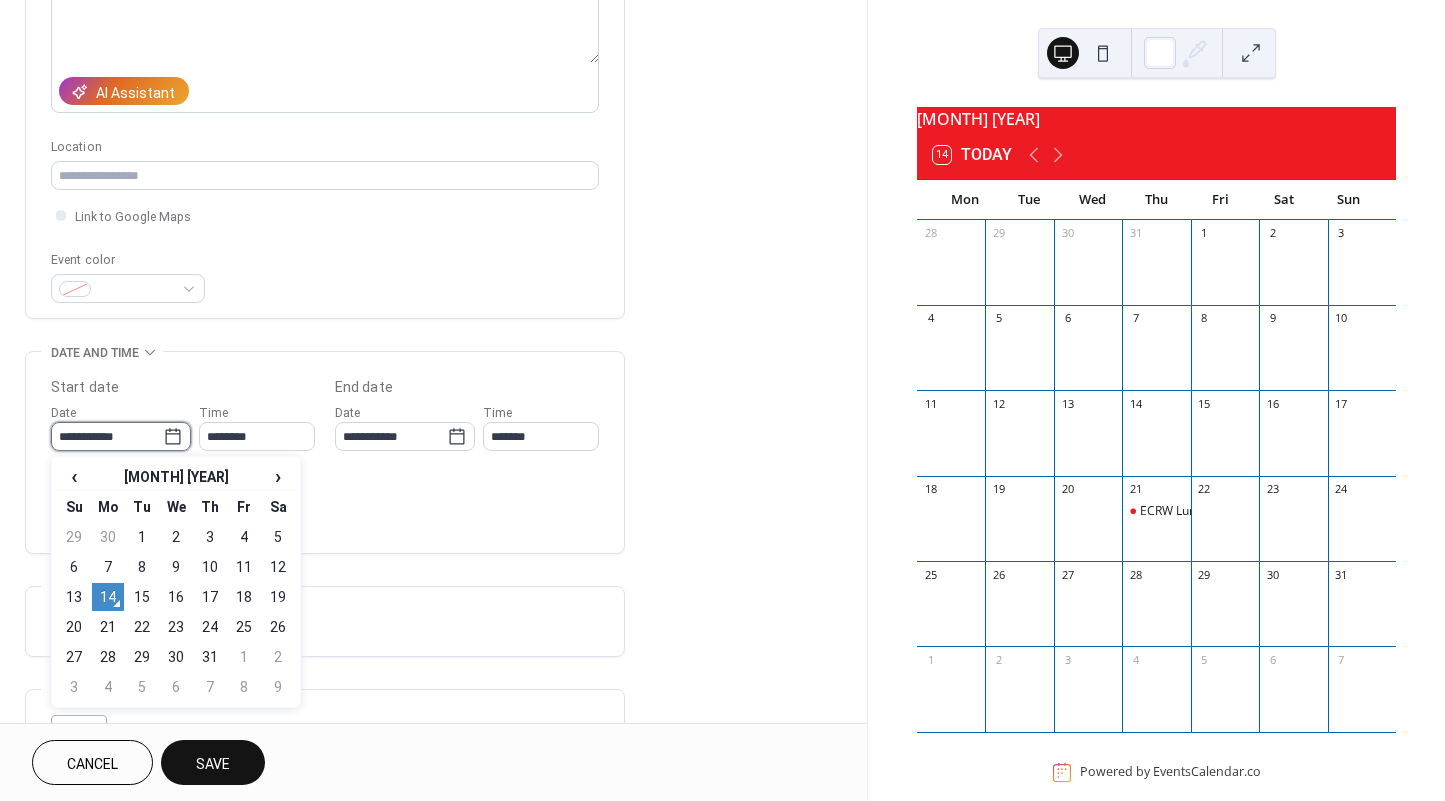 click on "**********" at bounding box center (107, 436) 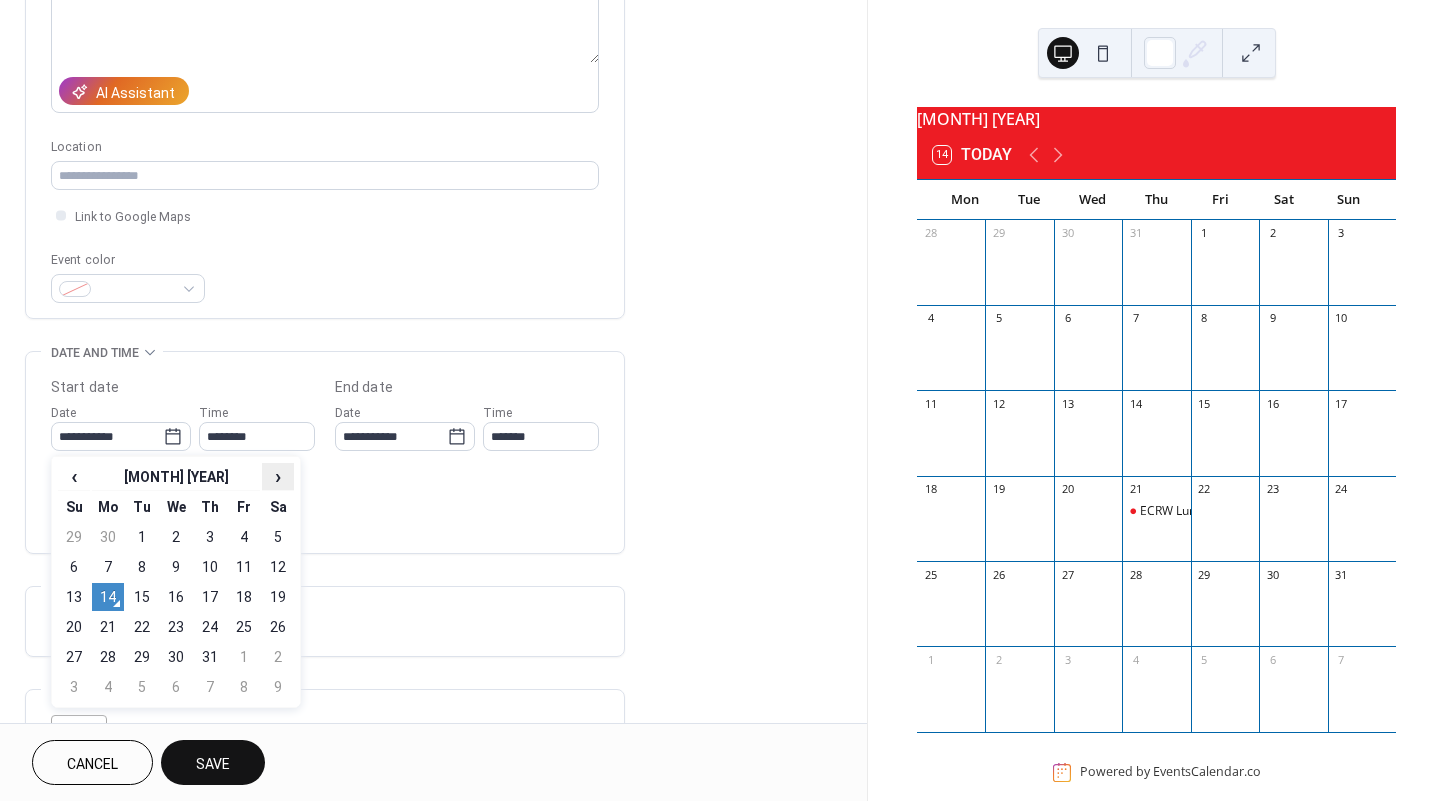 click on "›" at bounding box center (278, 476) 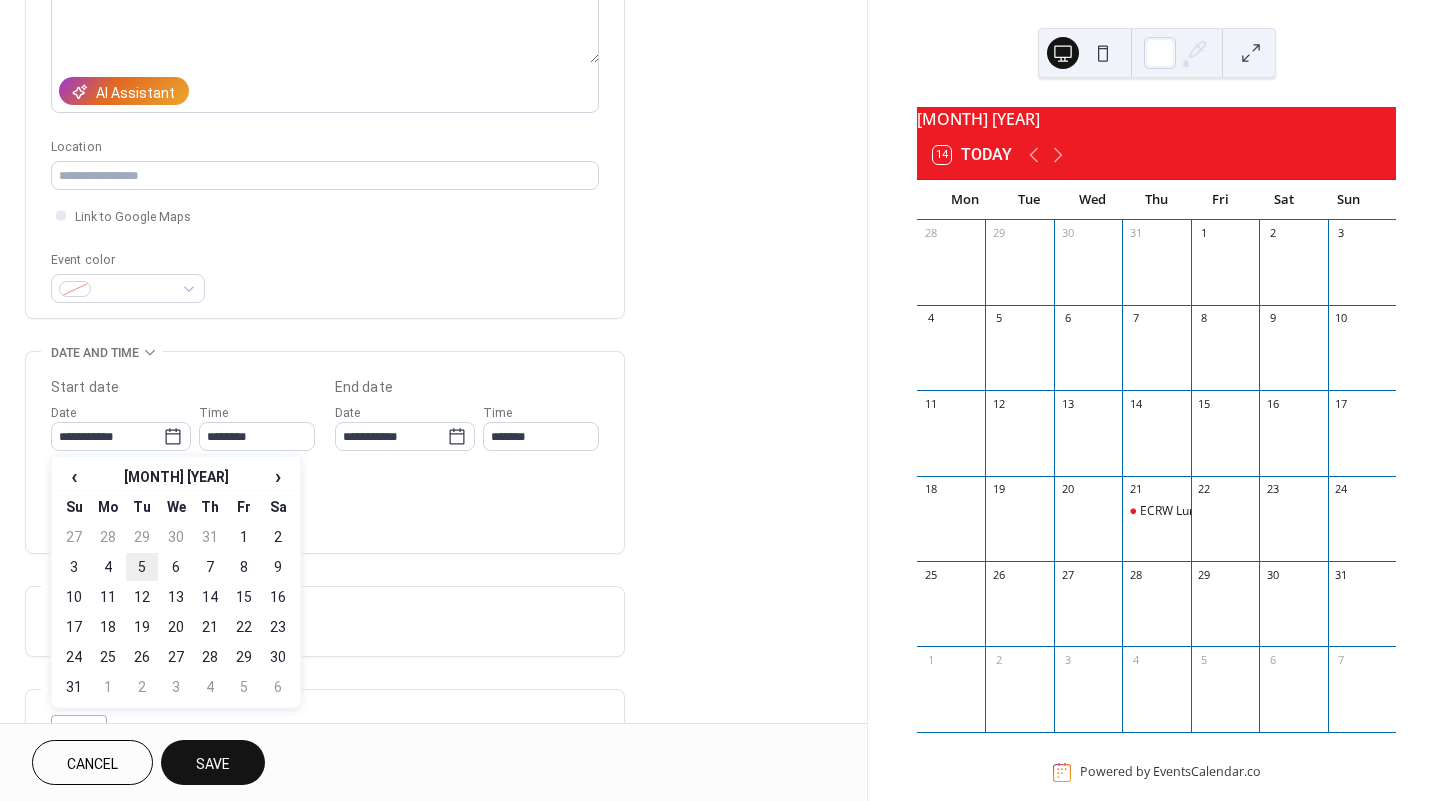 click on "5" at bounding box center (142, 567) 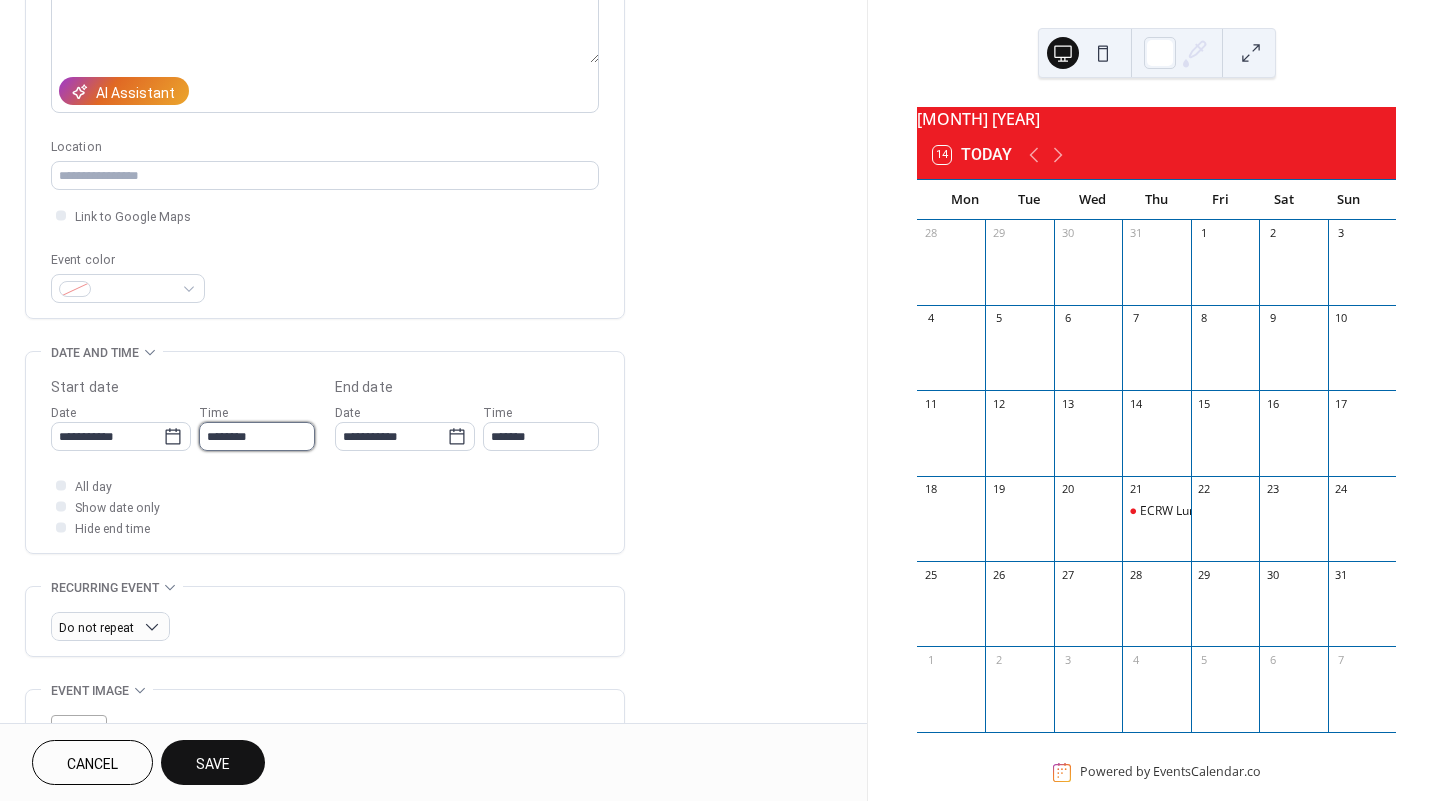 click on "********" at bounding box center (257, 436) 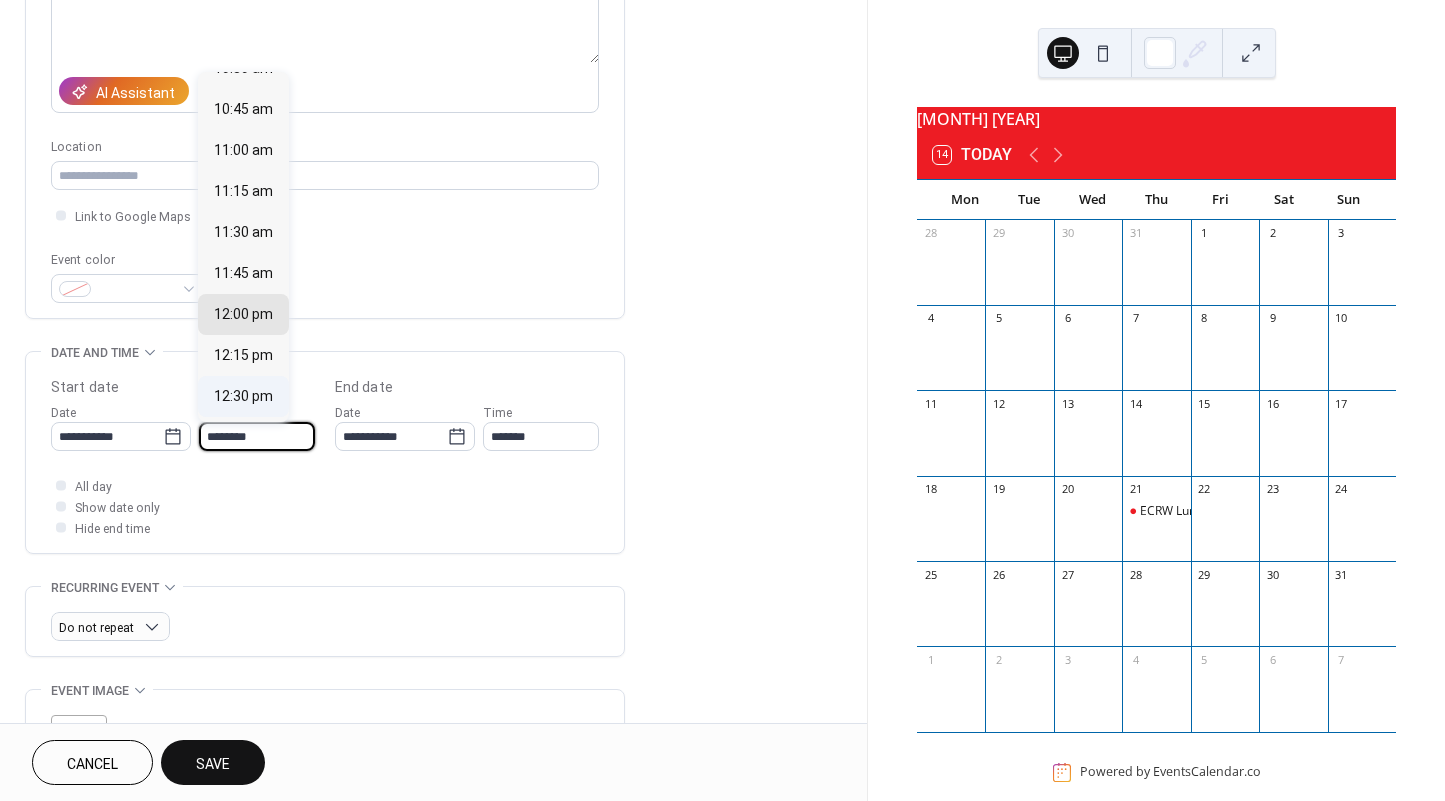 scroll, scrollTop: 1668, scrollLeft: 0, axis: vertical 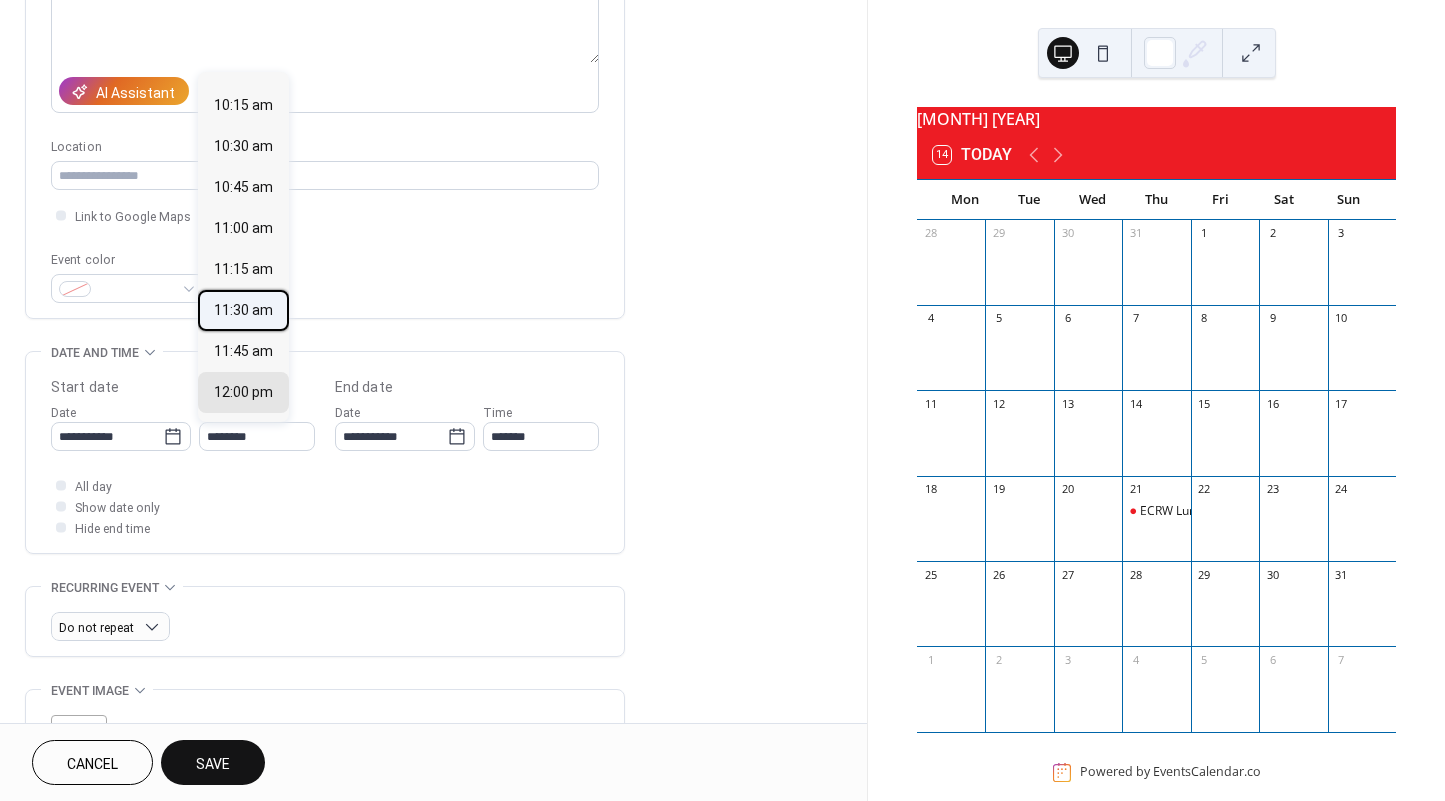 click on "11:30 am" at bounding box center (243, 310) 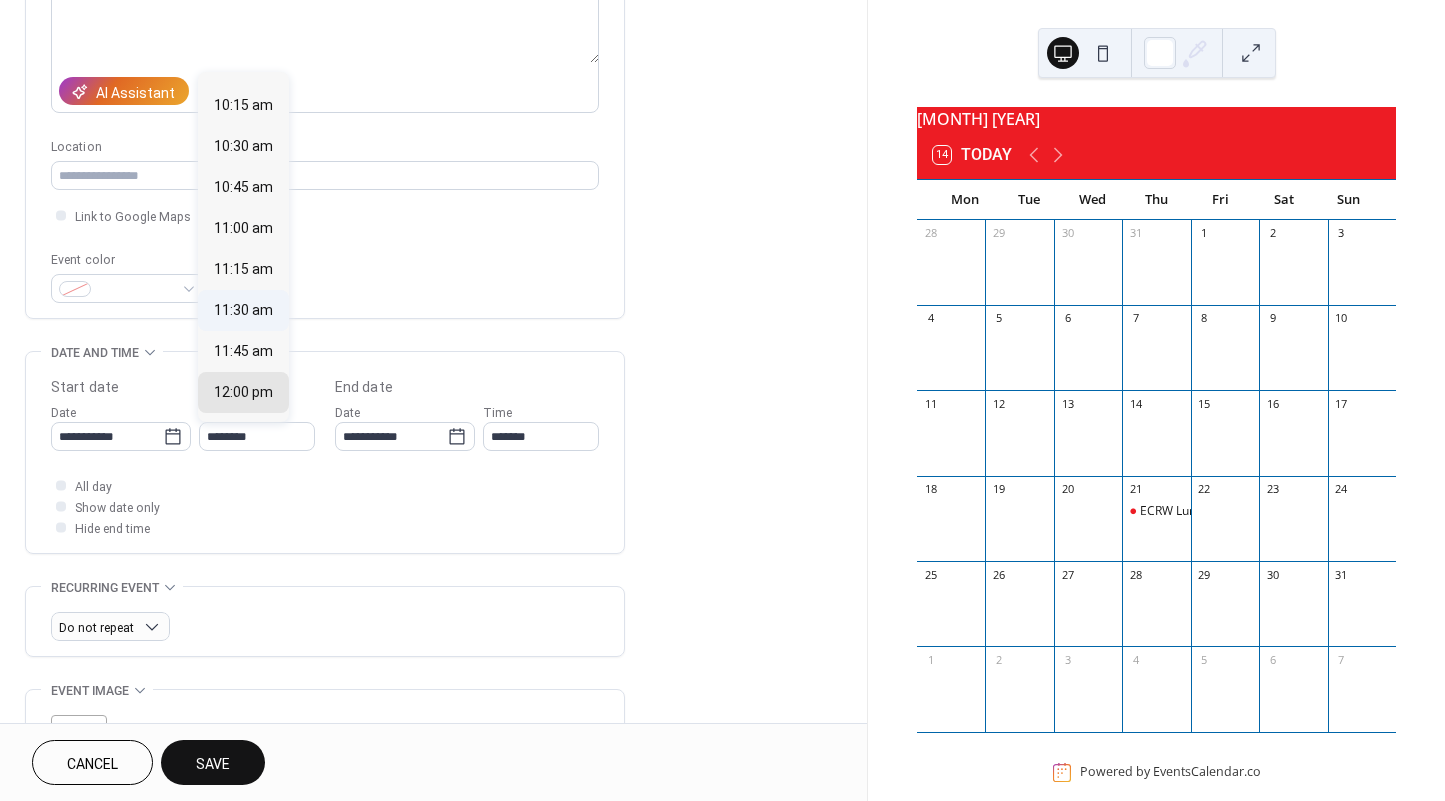 type on "********" 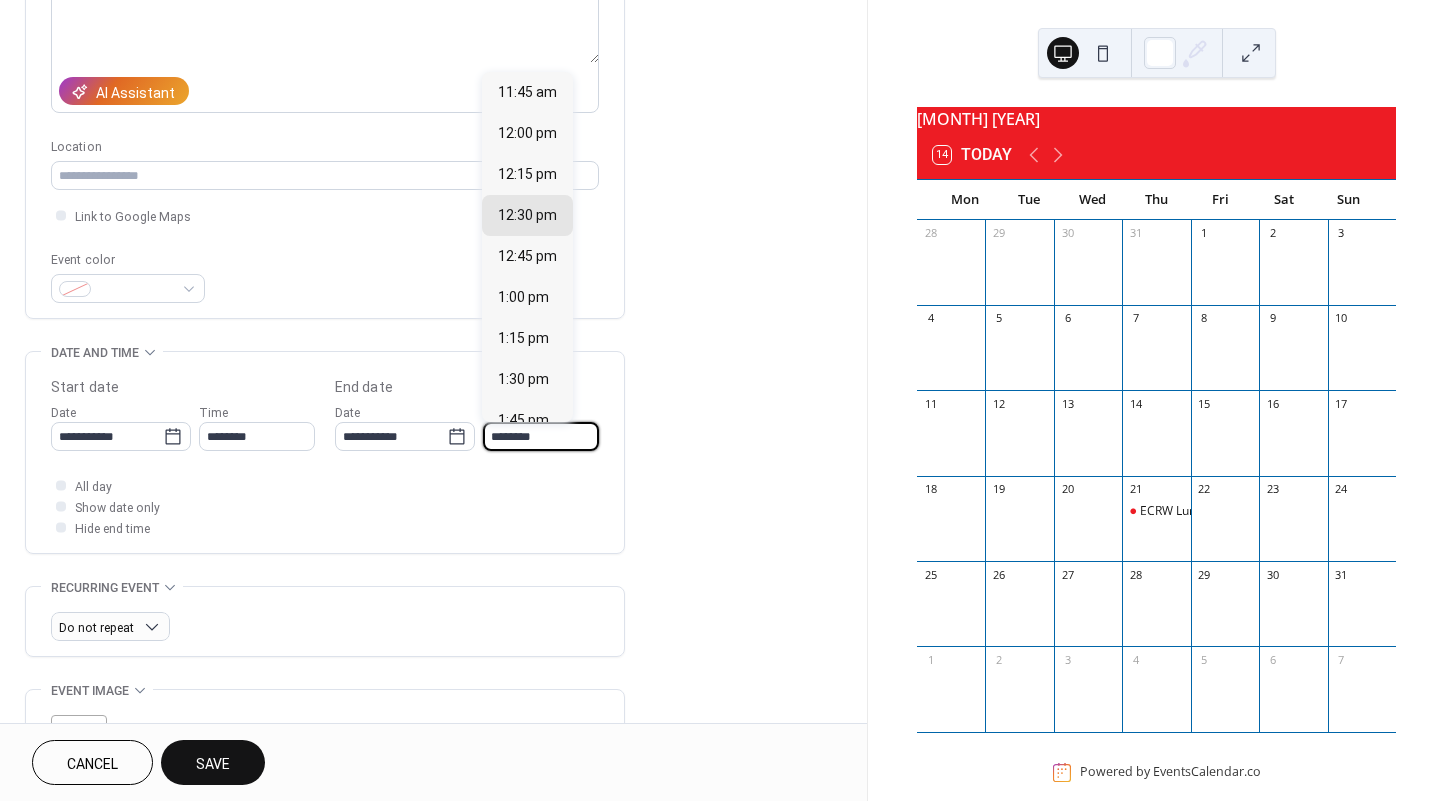 click on "********" at bounding box center [541, 436] 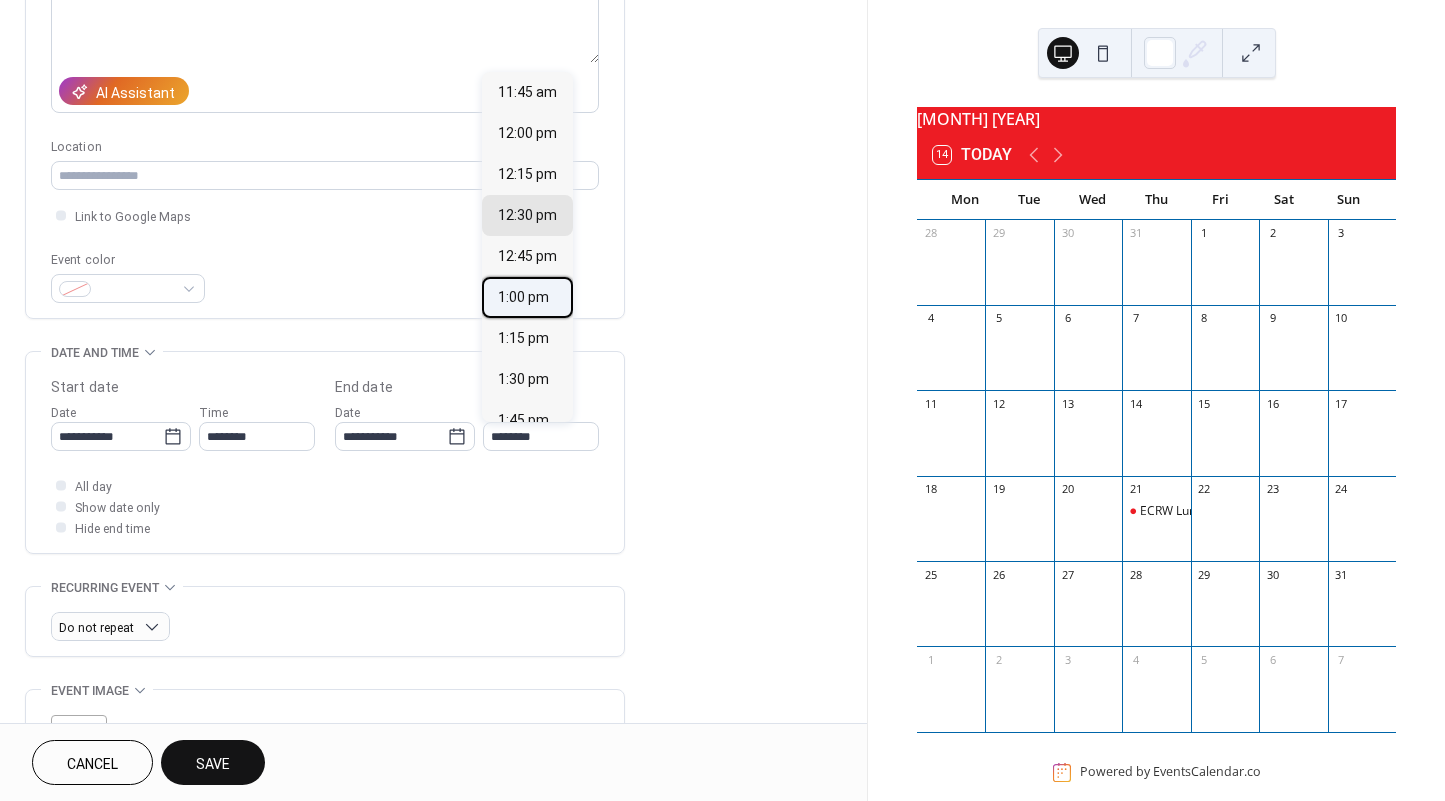 click on "1:00 pm" at bounding box center (523, 297) 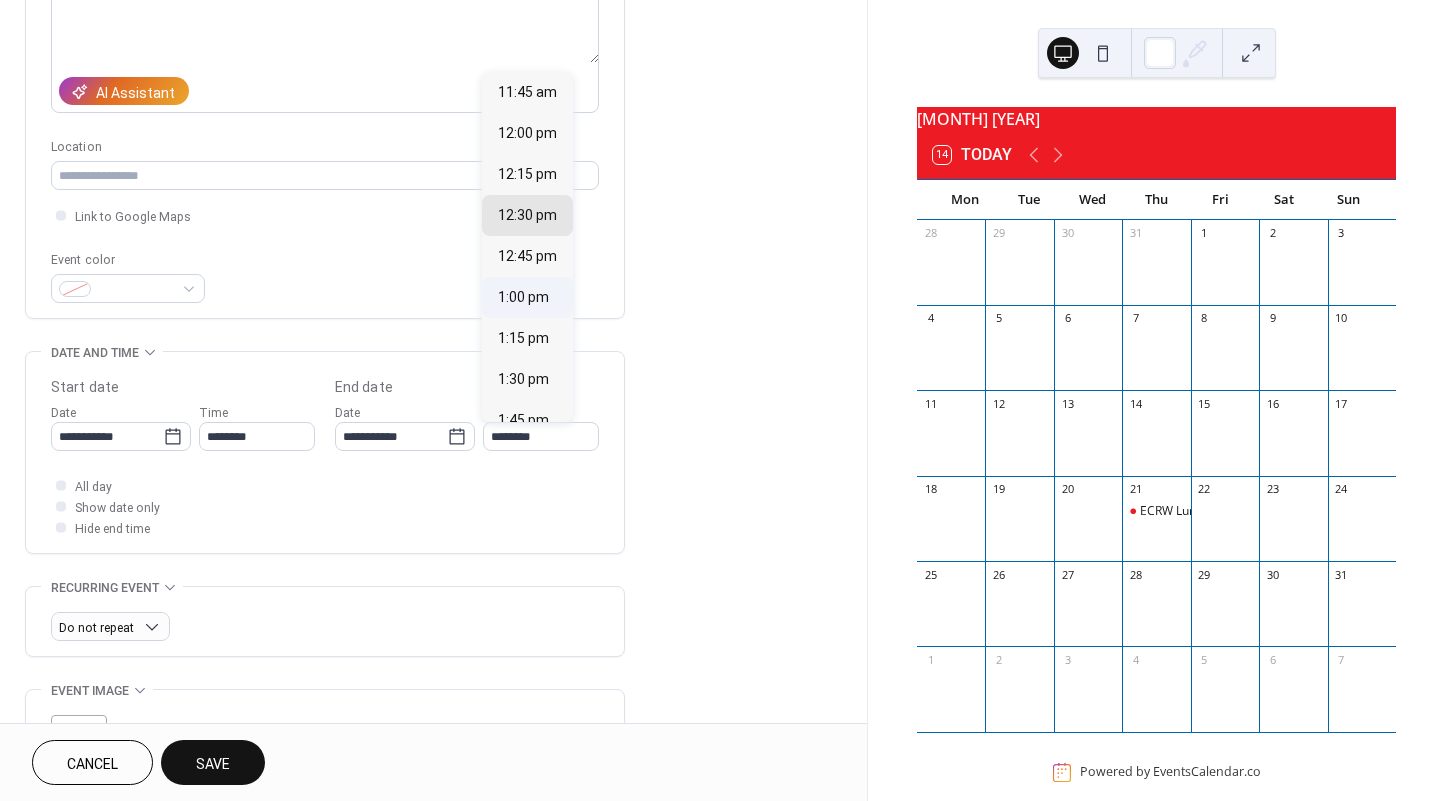 type on "*******" 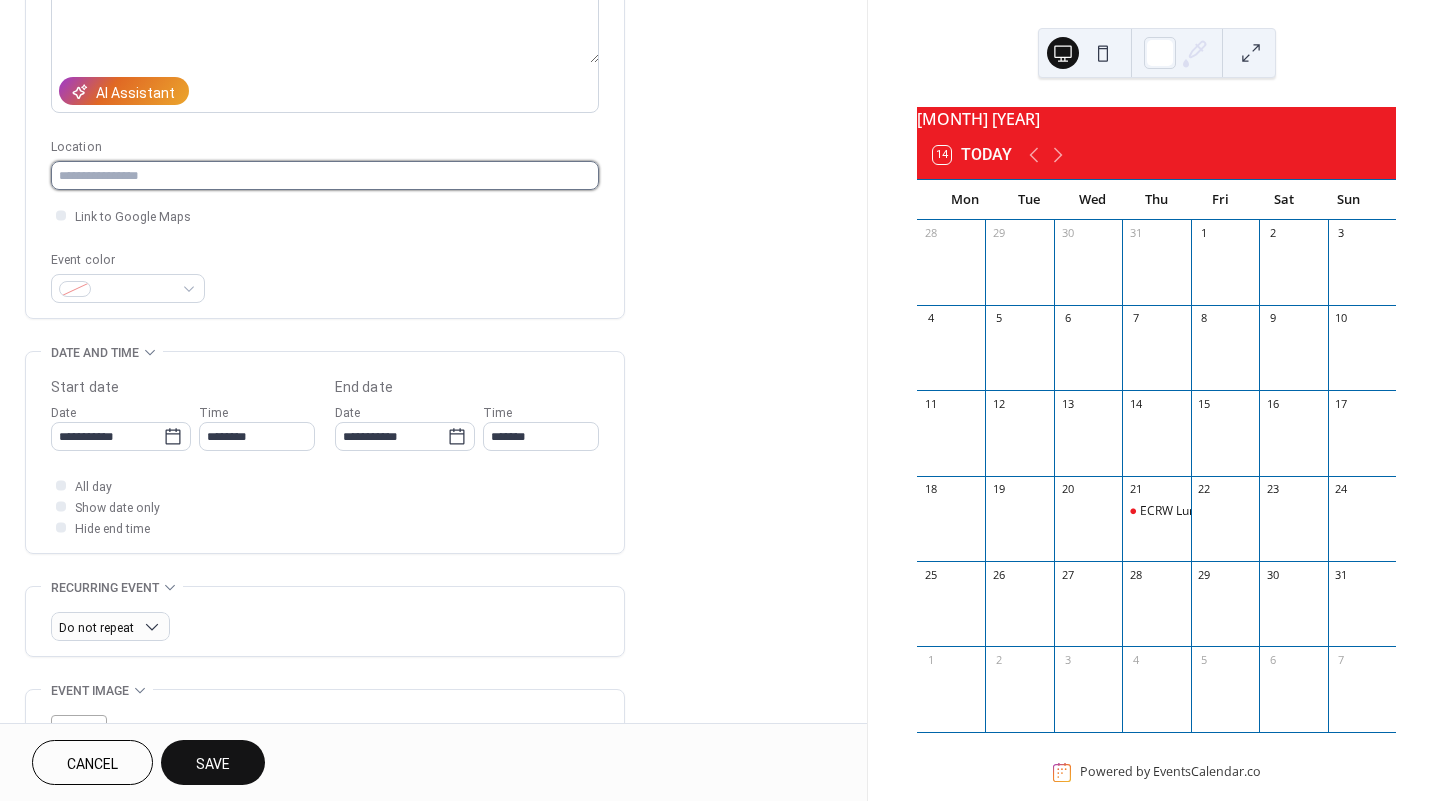 click at bounding box center [325, 175] 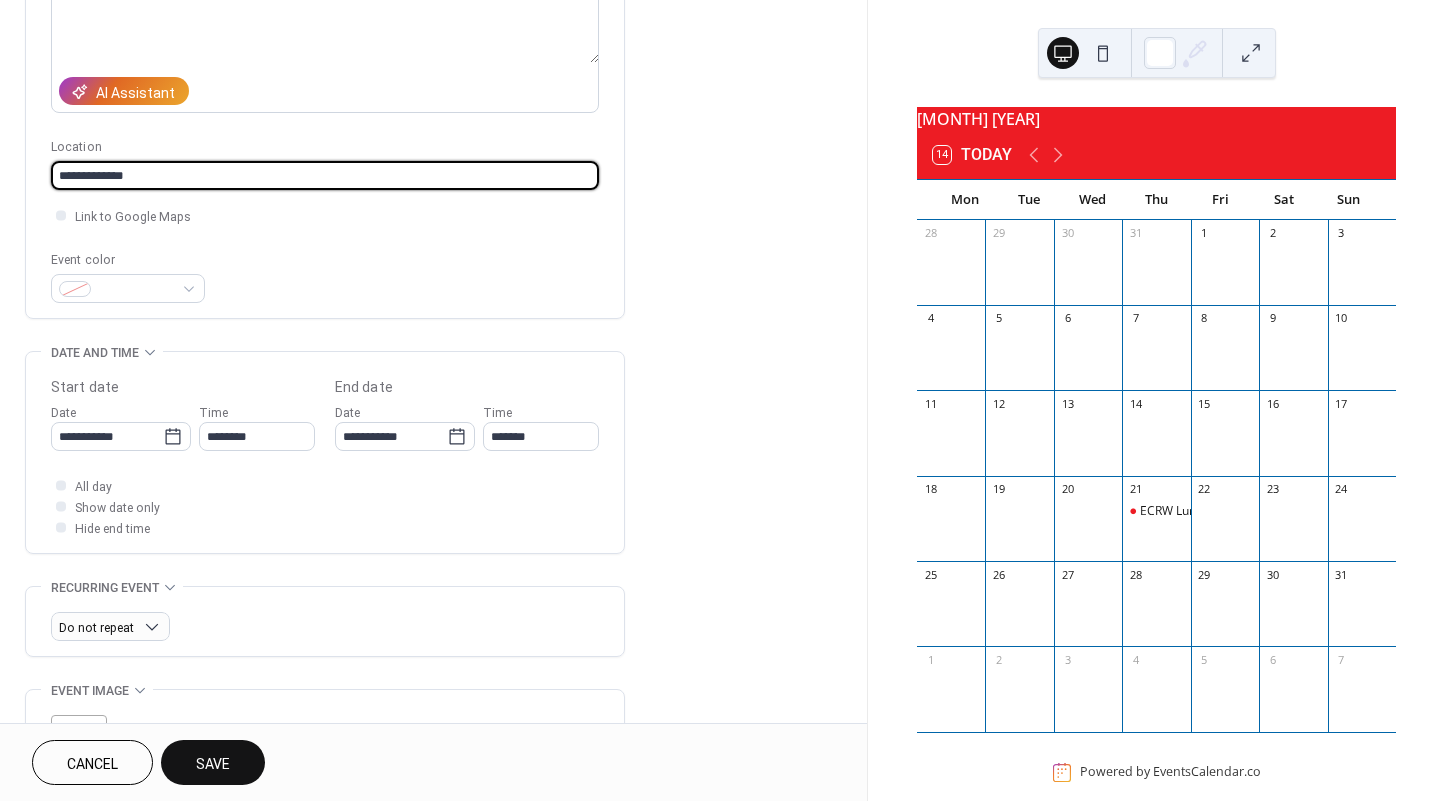 type on "**********" 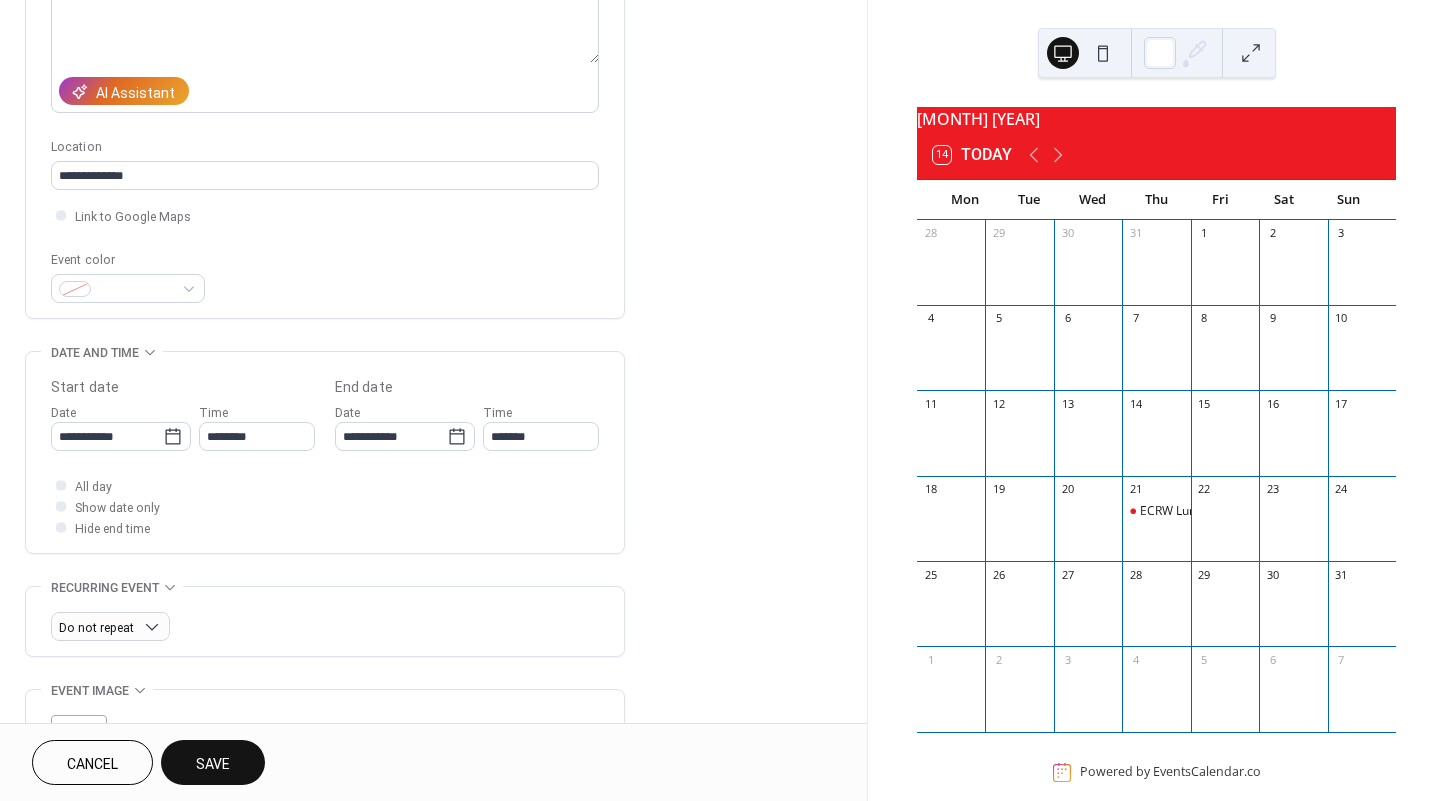 click on "Save" at bounding box center [213, 764] 